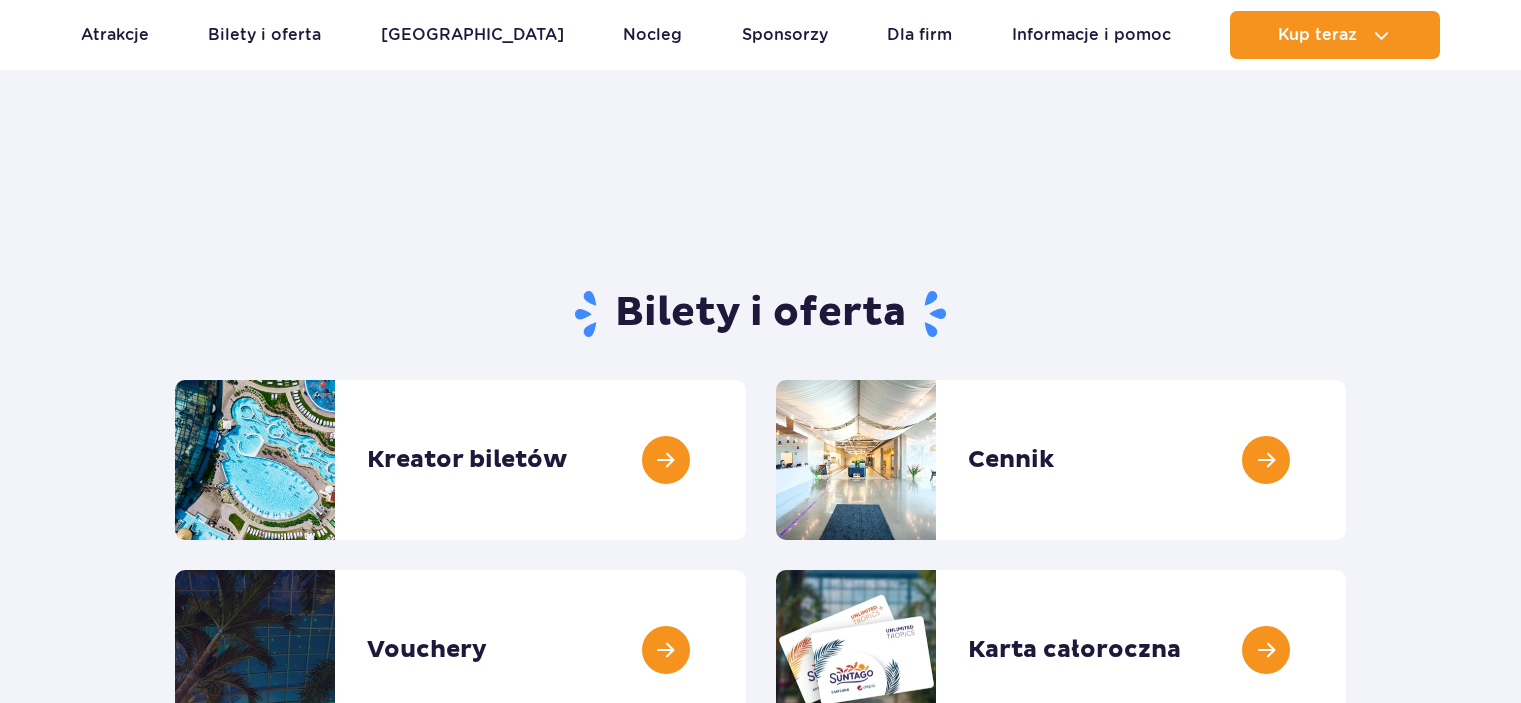 scroll, scrollTop: 78, scrollLeft: 0, axis: vertical 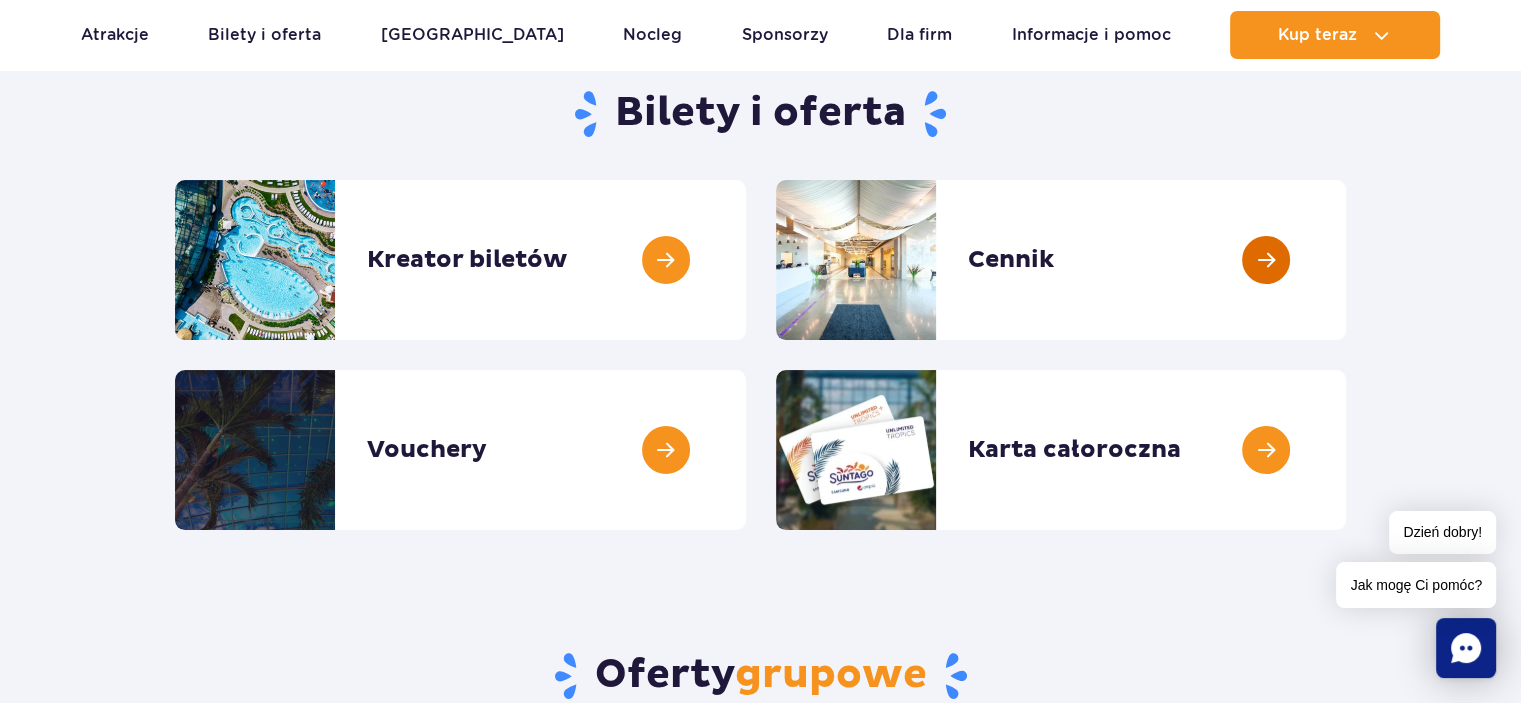 click at bounding box center [1346, 260] 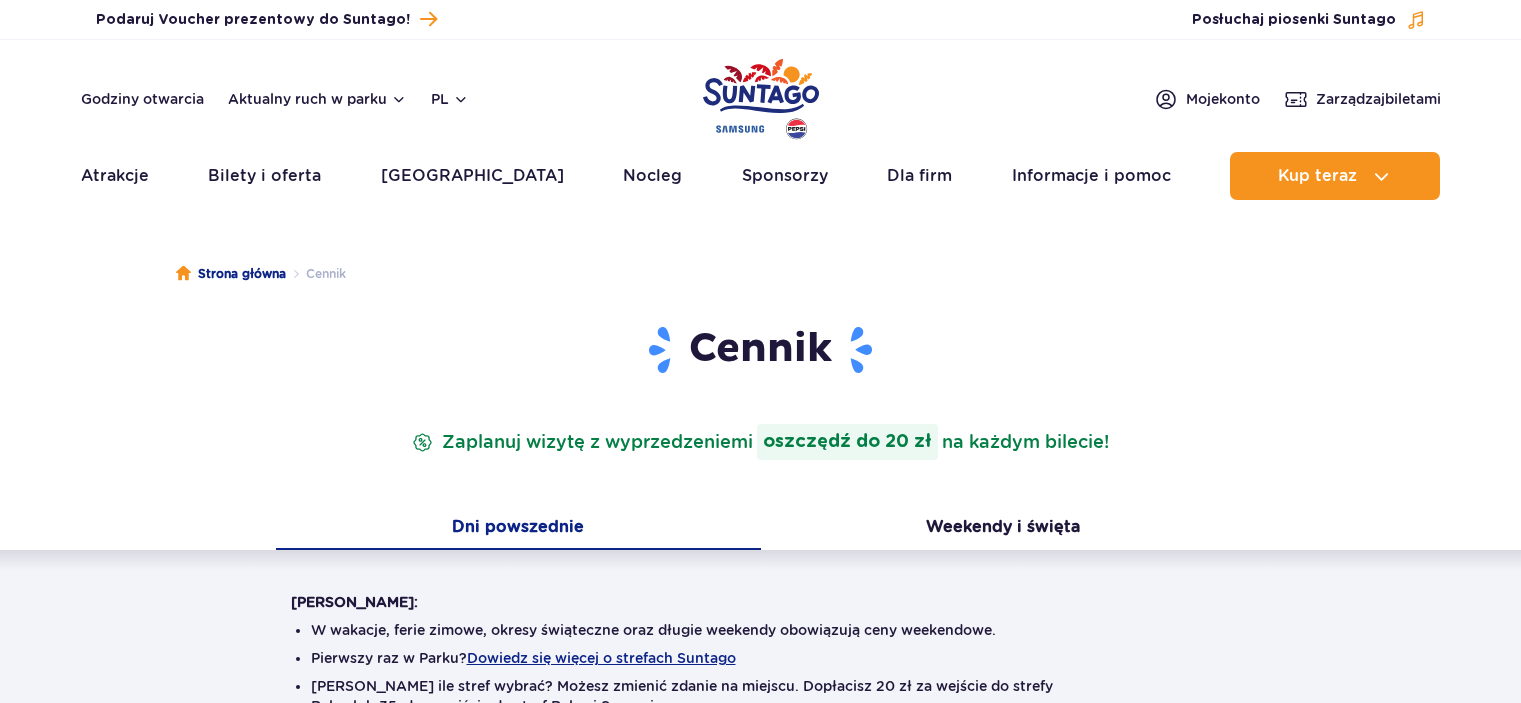 scroll, scrollTop: 0, scrollLeft: 0, axis: both 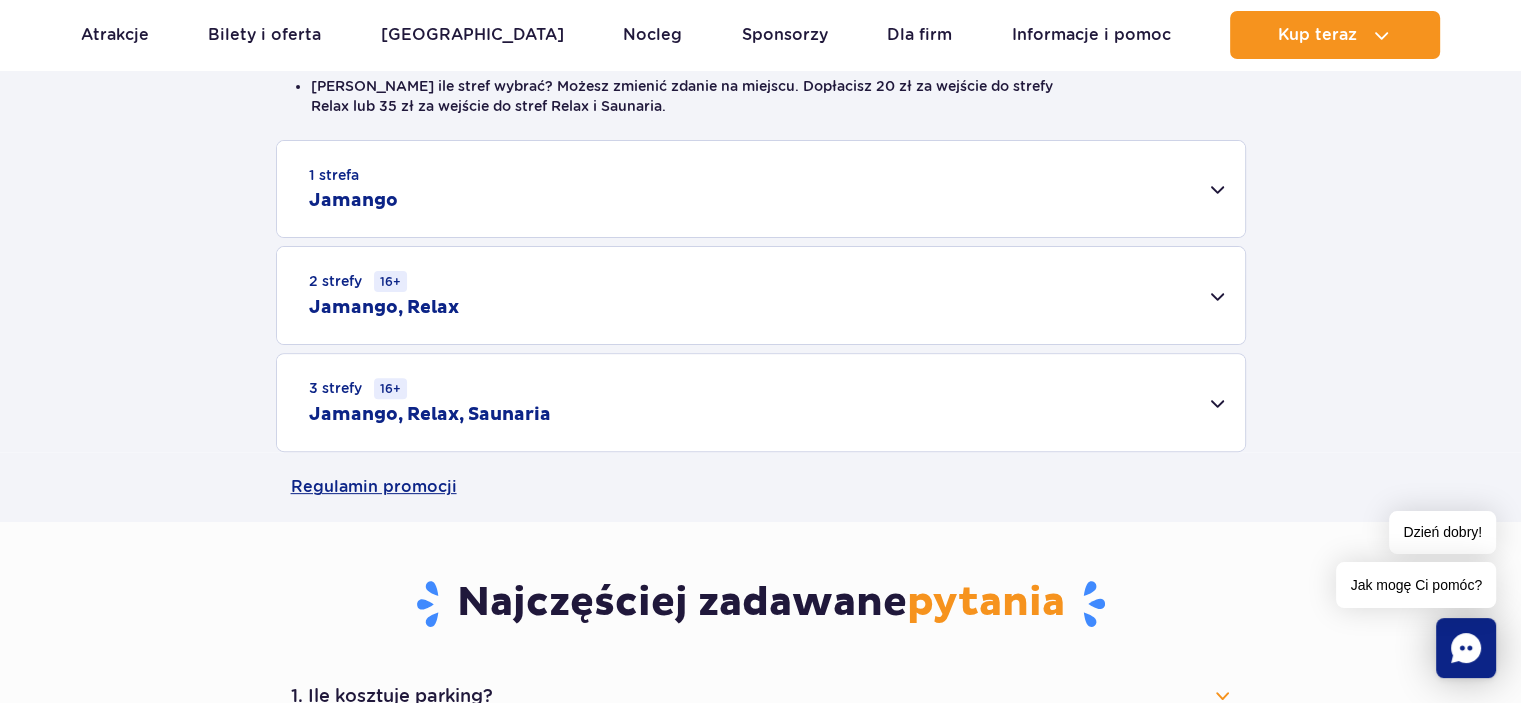 click on "2 strefy  16+
Jamango, Relax" at bounding box center [761, 295] 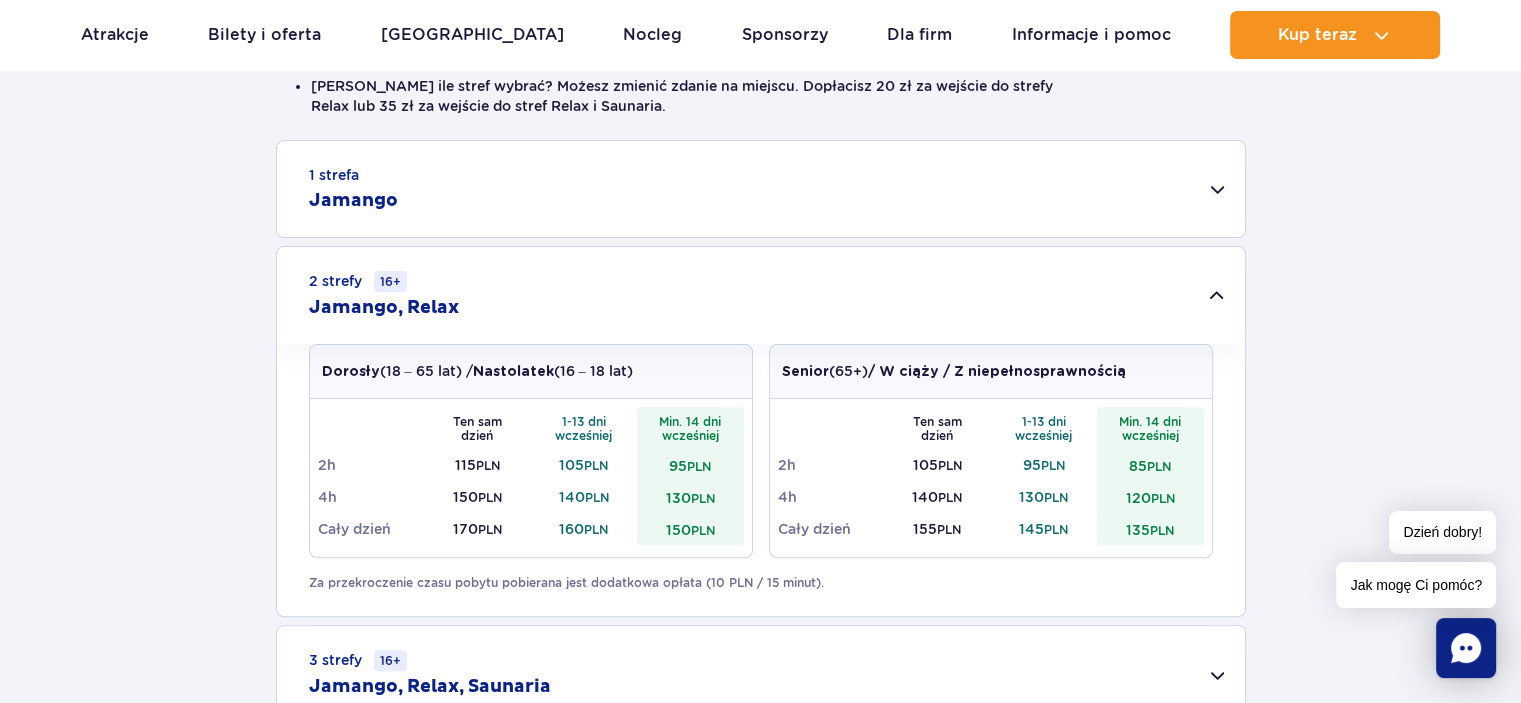 click on "1 strefa
Jamango" at bounding box center (761, 189) 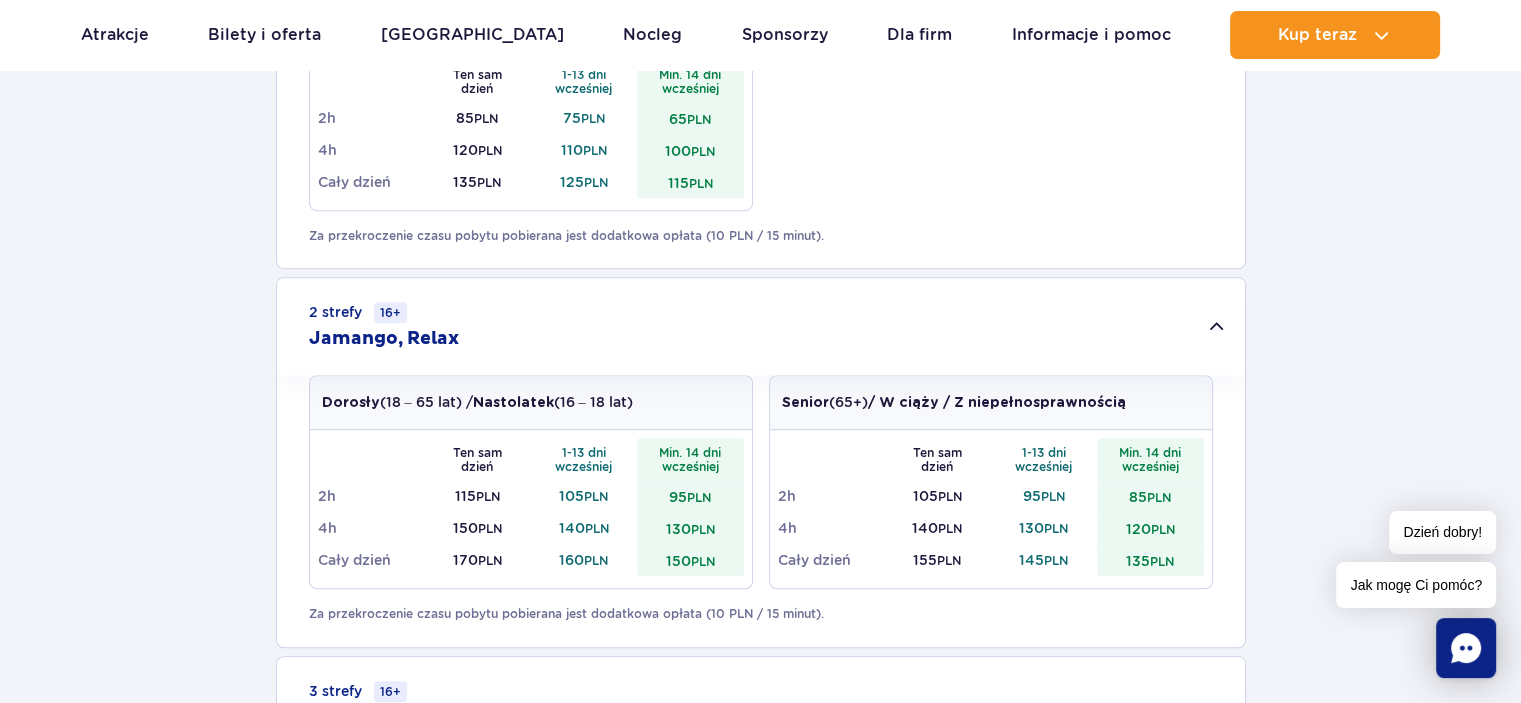 scroll, scrollTop: 1500, scrollLeft: 0, axis: vertical 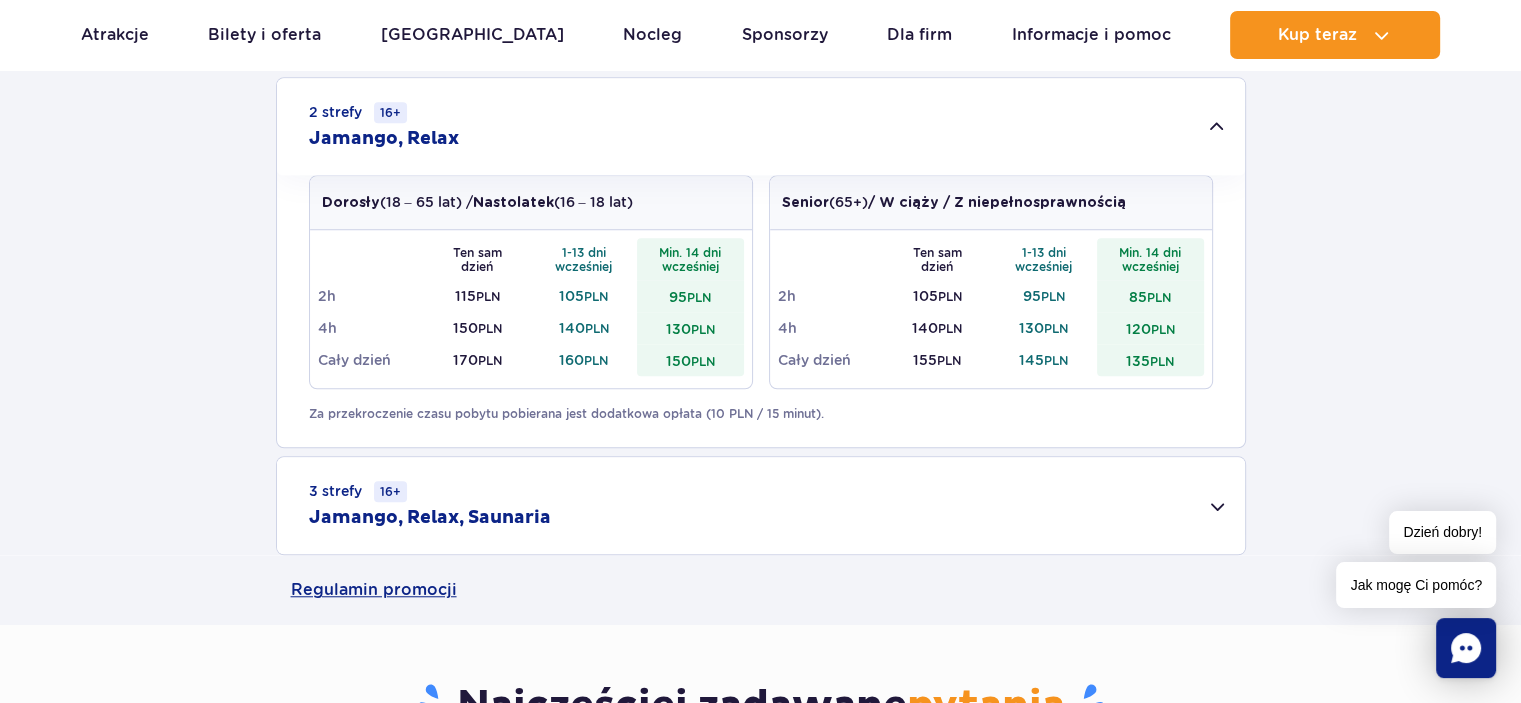 click on "3 strefy  16+
Jamango, Relax, Saunaria" at bounding box center [761, 505] 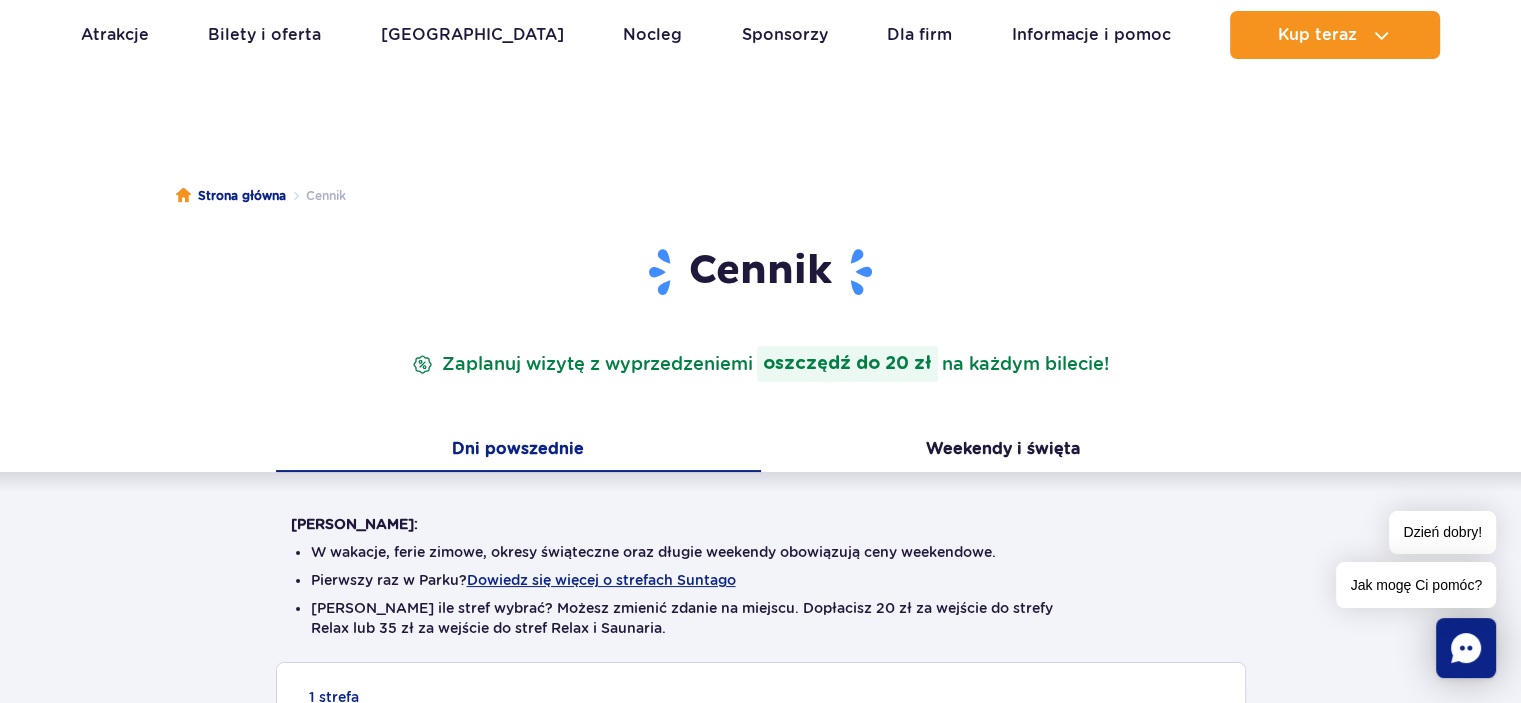 scroll, scrollTop: 0, scrollLeft: 0, axis: both 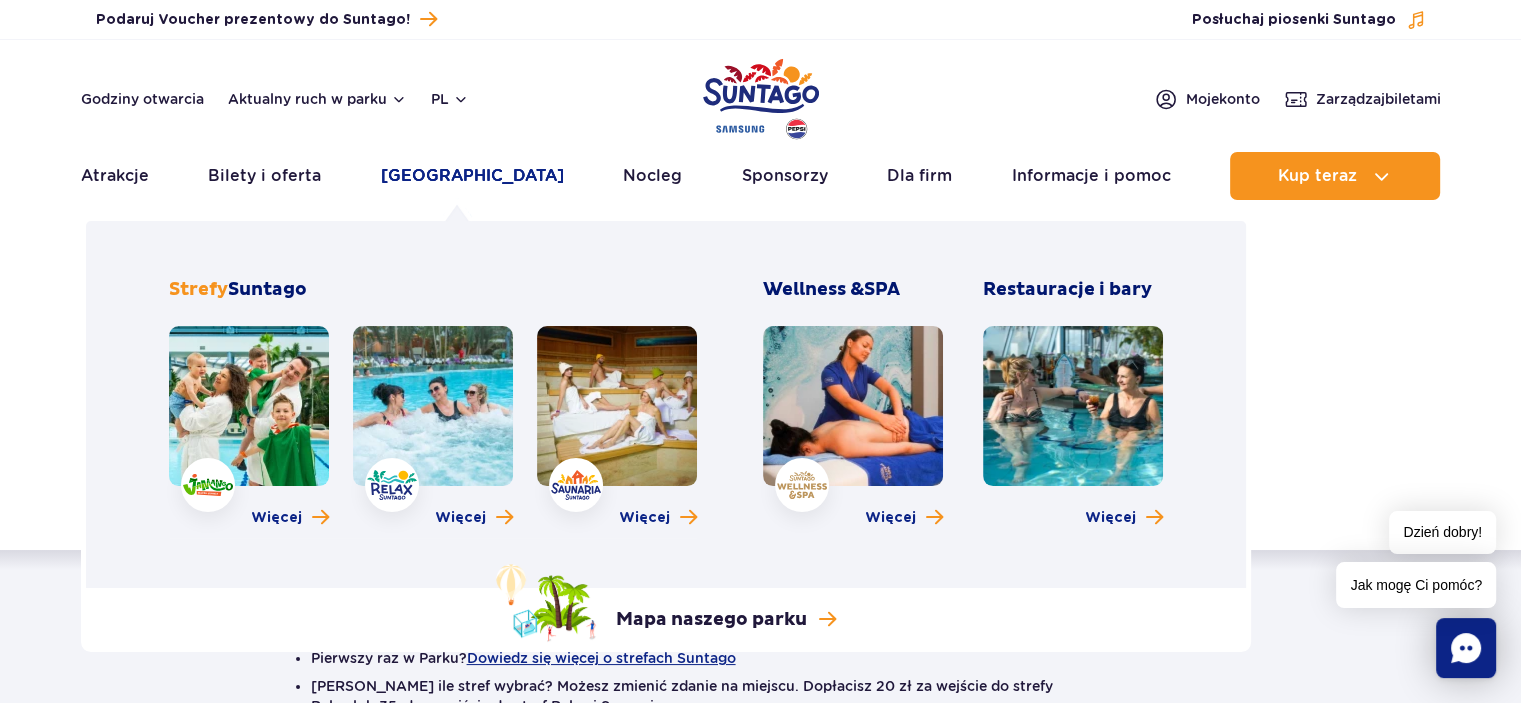 click on "[GEOGRAPHIC_DATA]" at bounding box center (472, 176) 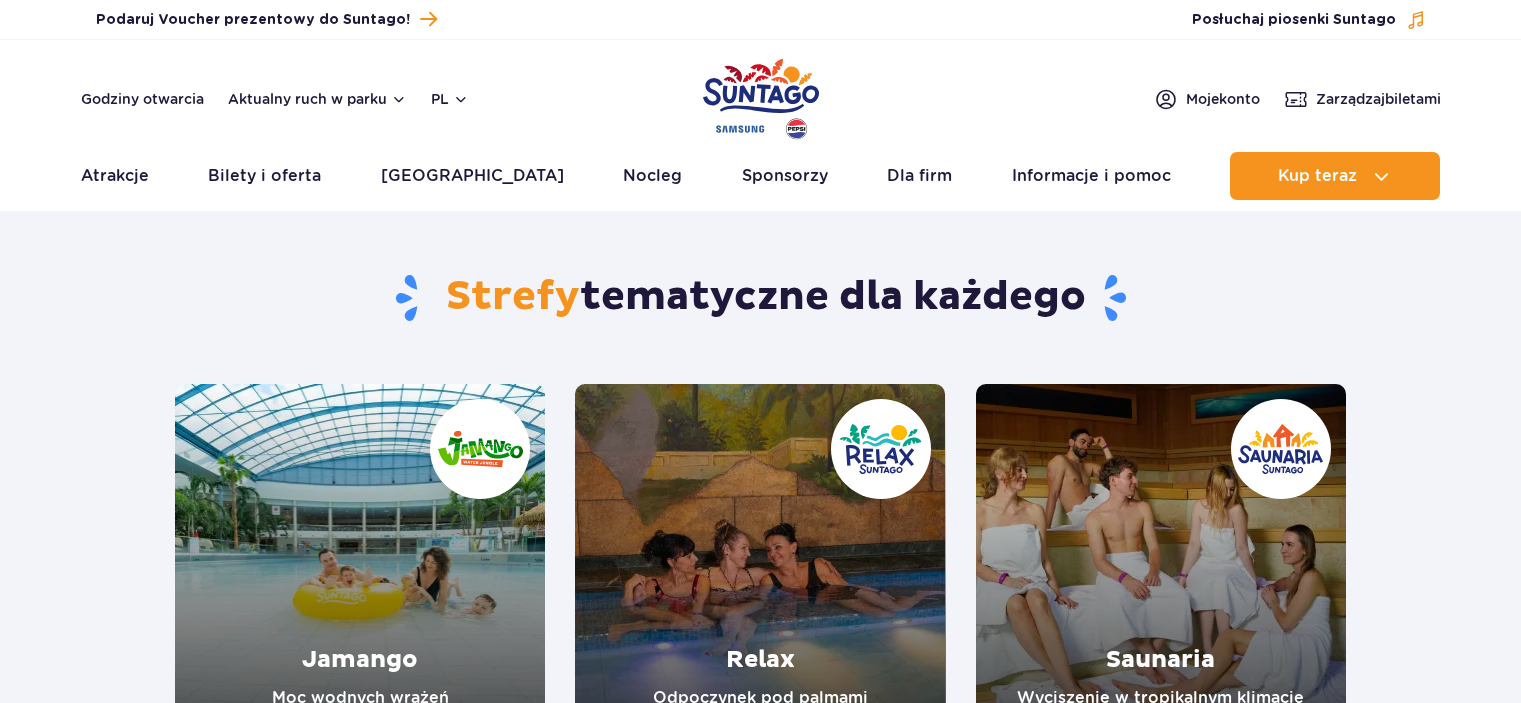 scroll, scrollTop: 0, scrollLeft: 0, axis: both 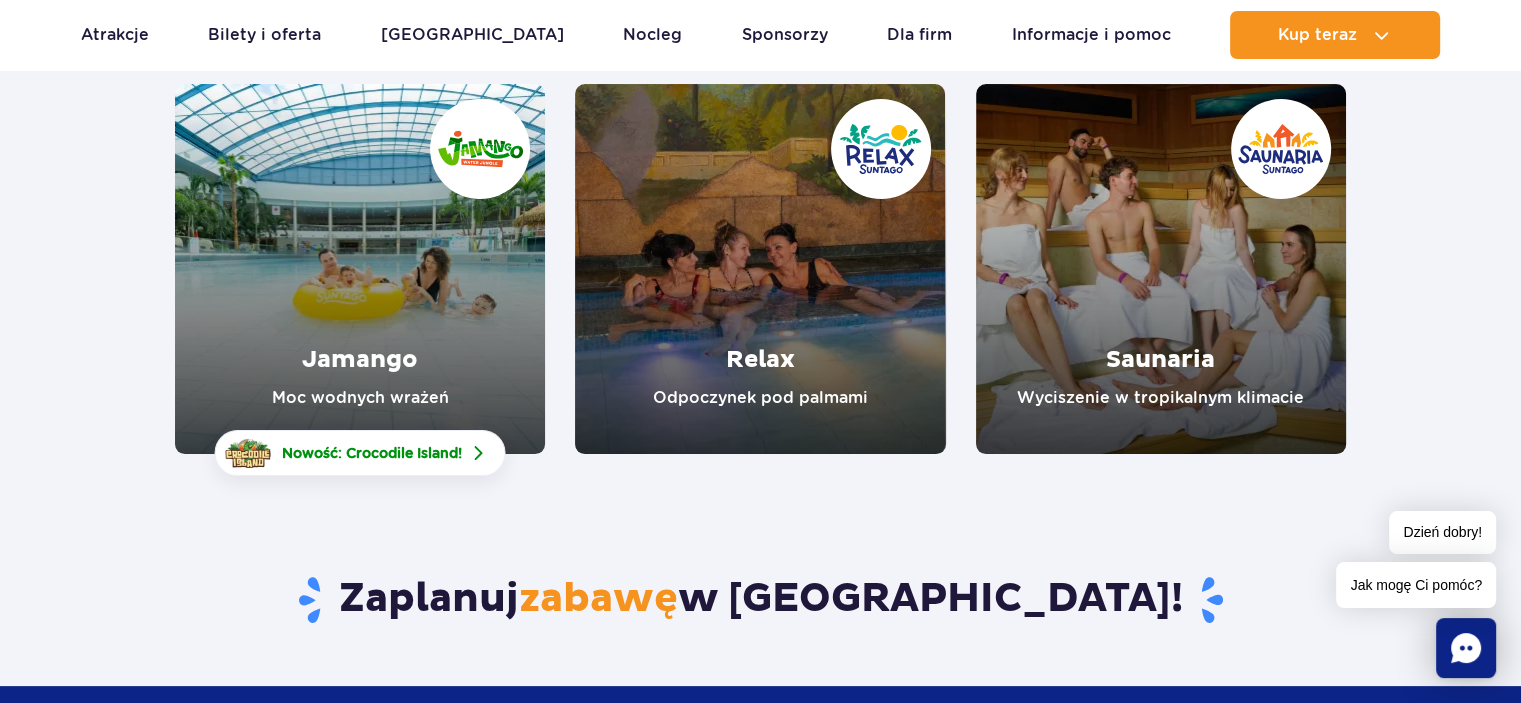 click at bounding box center (760, 269) 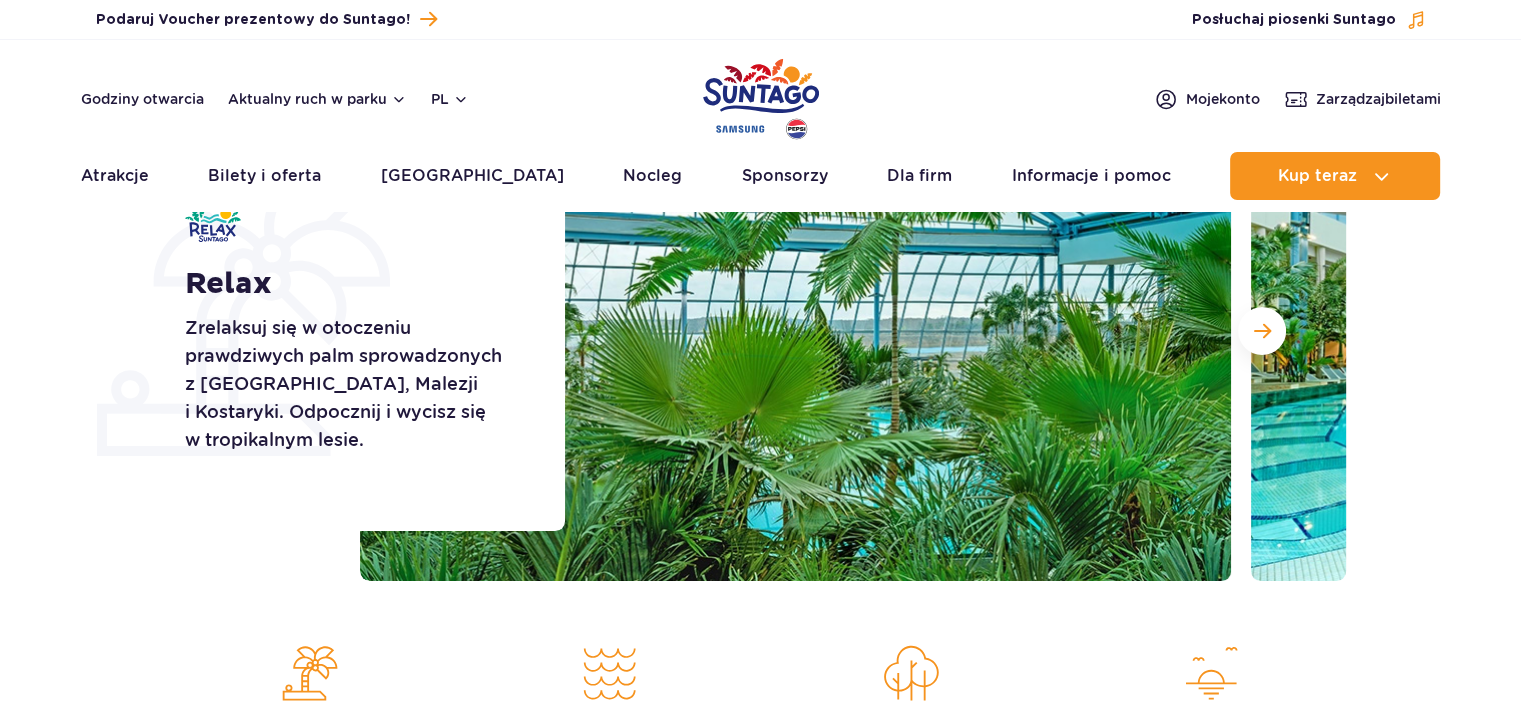 scroll, scrollTop: 300, scrollLeft: 0, axis: vertical 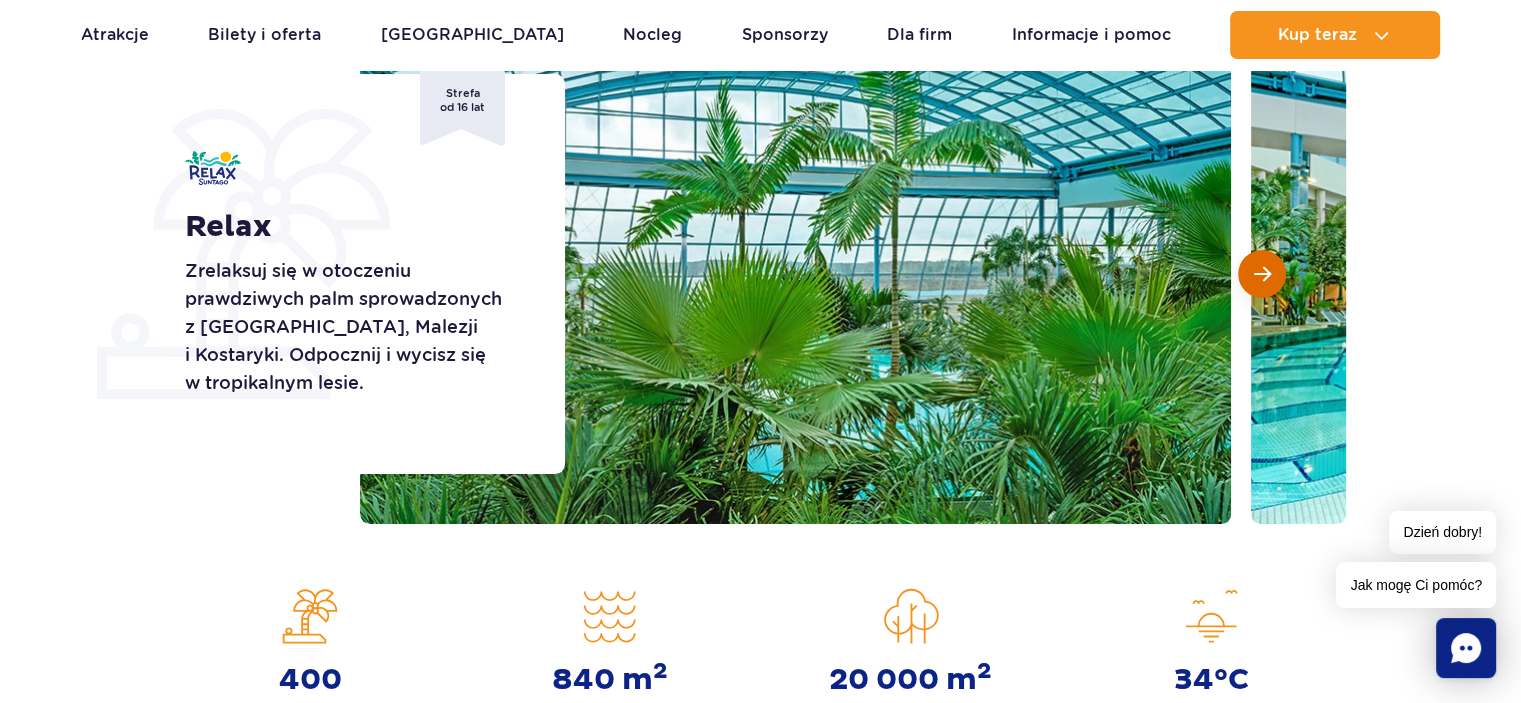 click at bounding box center (1262, 274) 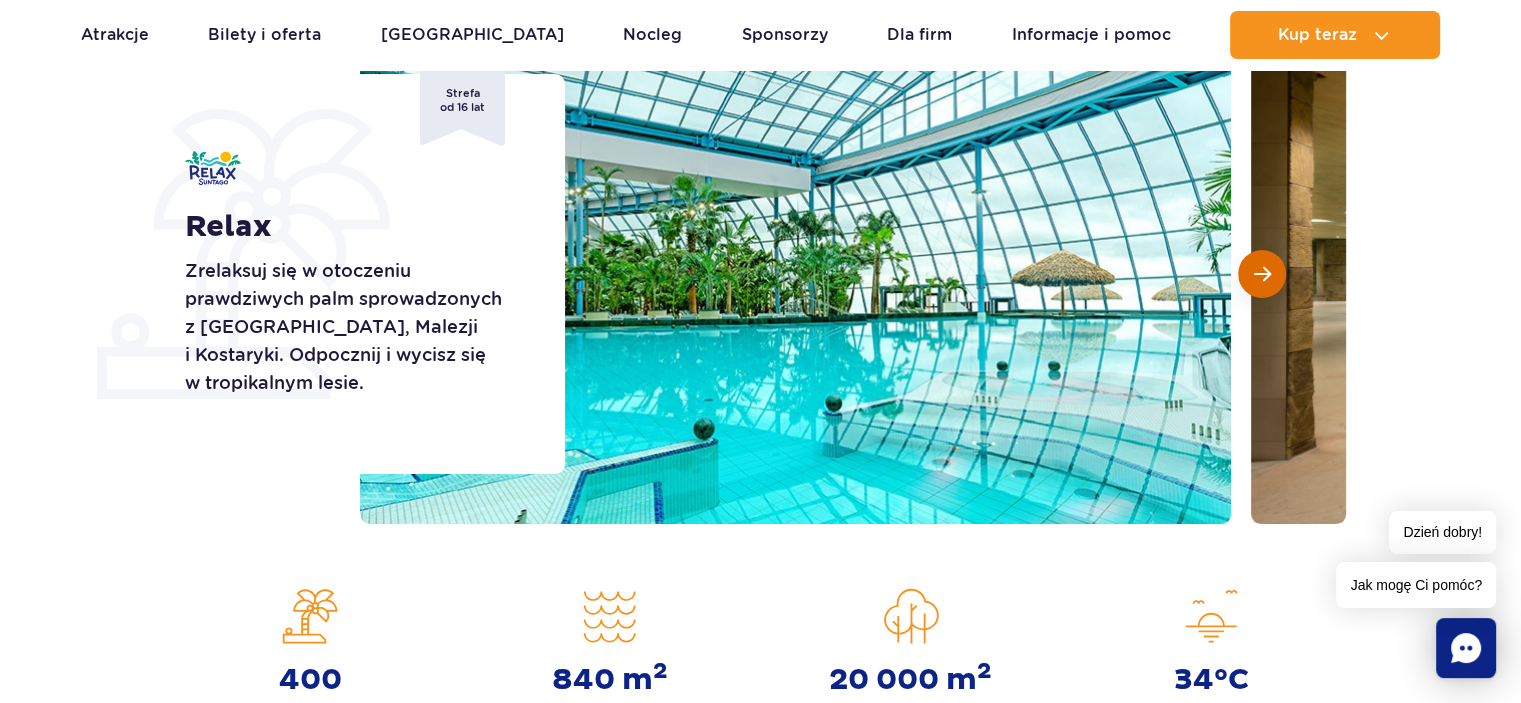 click at bounding box center (1262, 274) 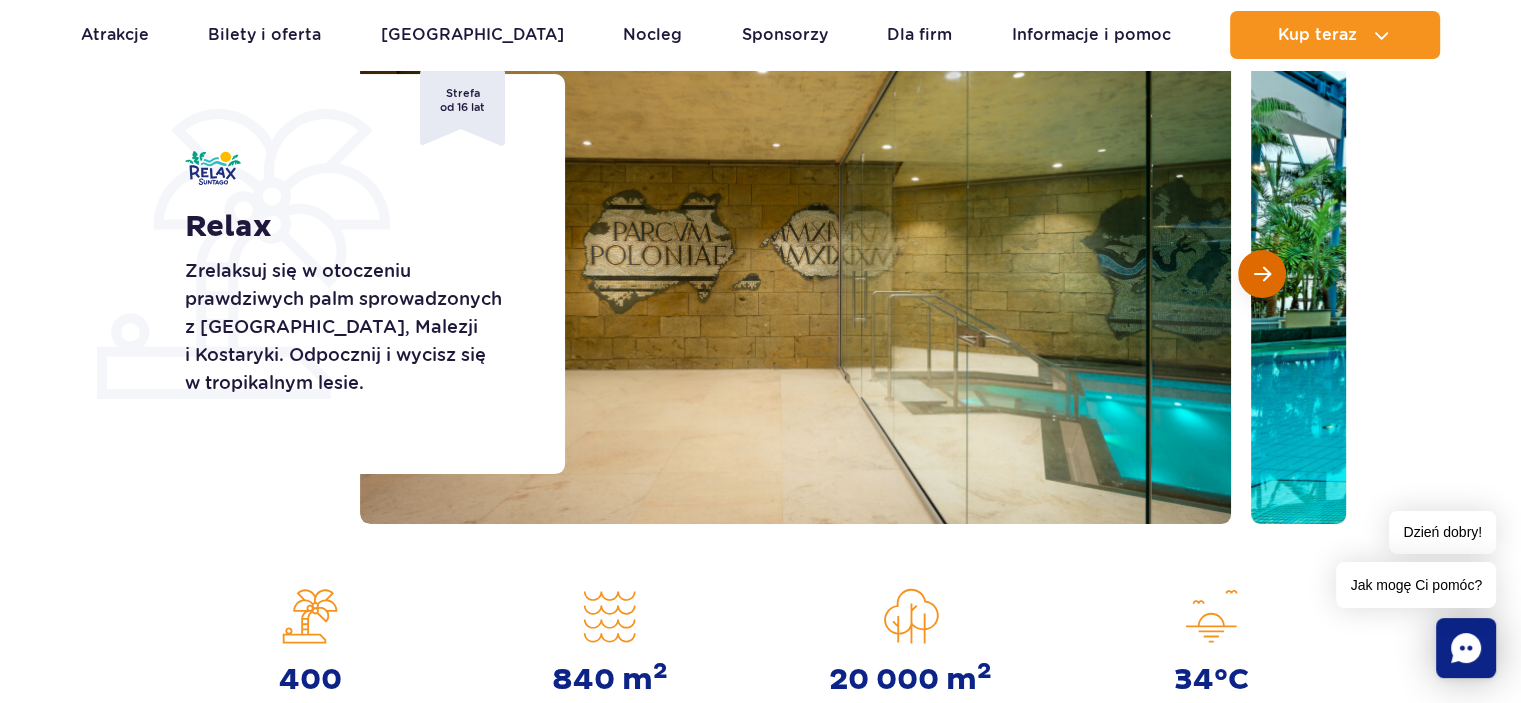 click at bounding box center [1262, 274] 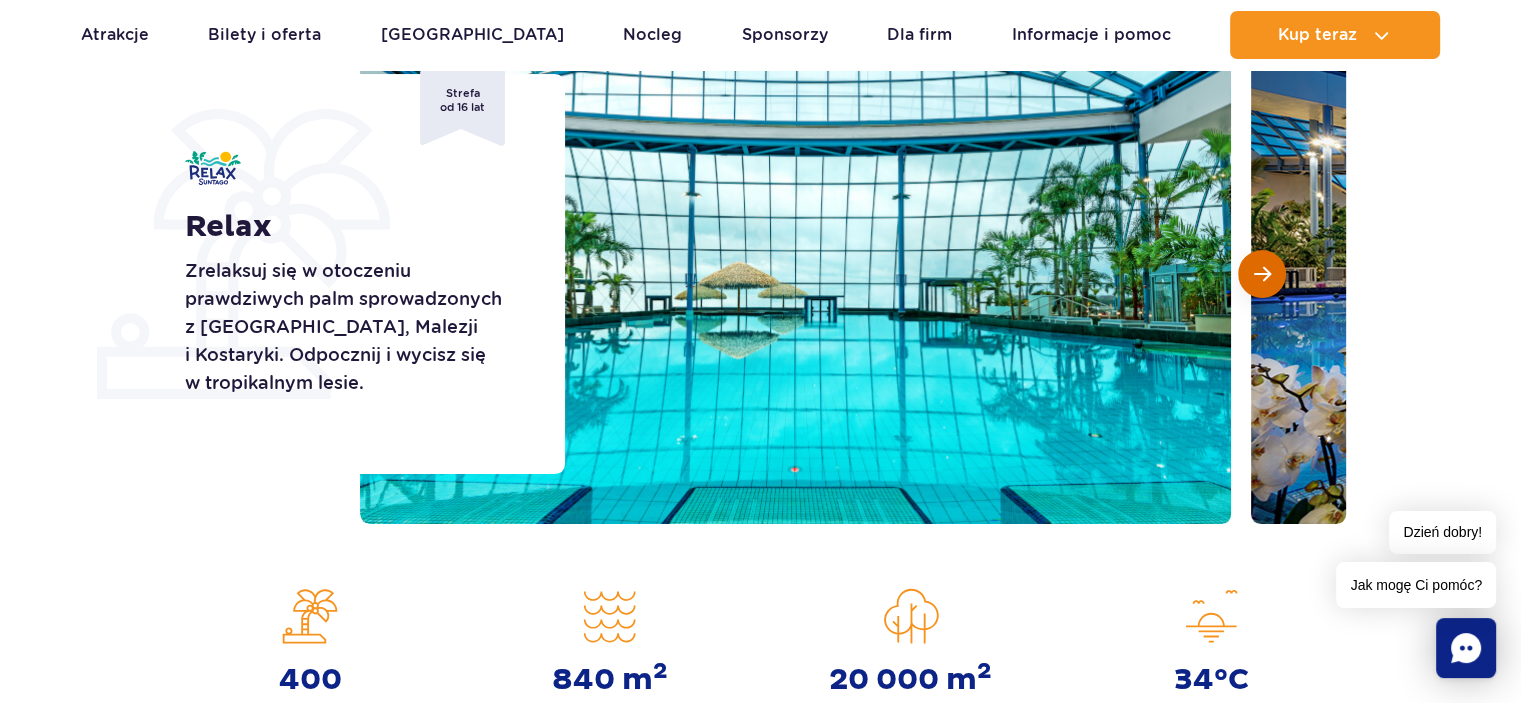 click at bounding box center (1262, 274) 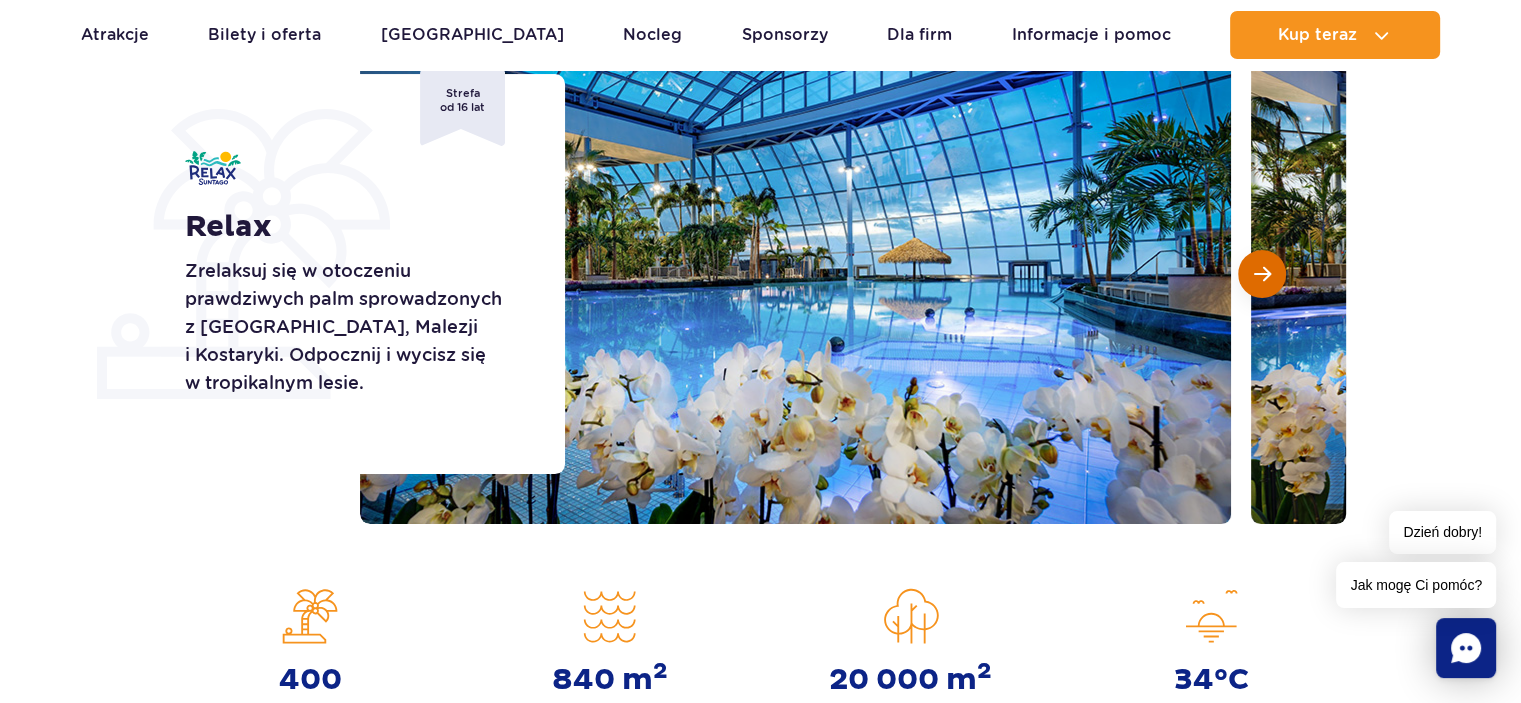 click at bounding box center (1262, 274) 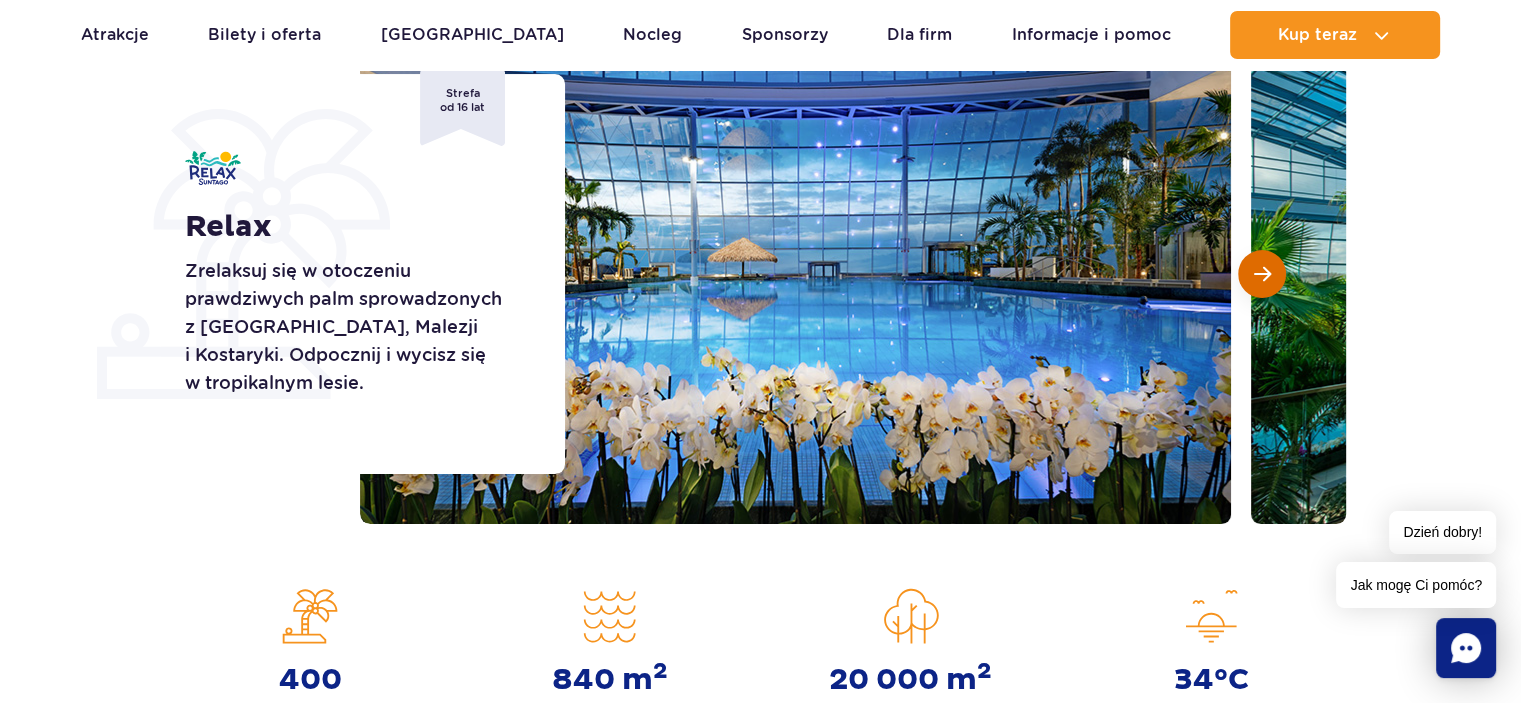 click at bounding box center [1262, 274] 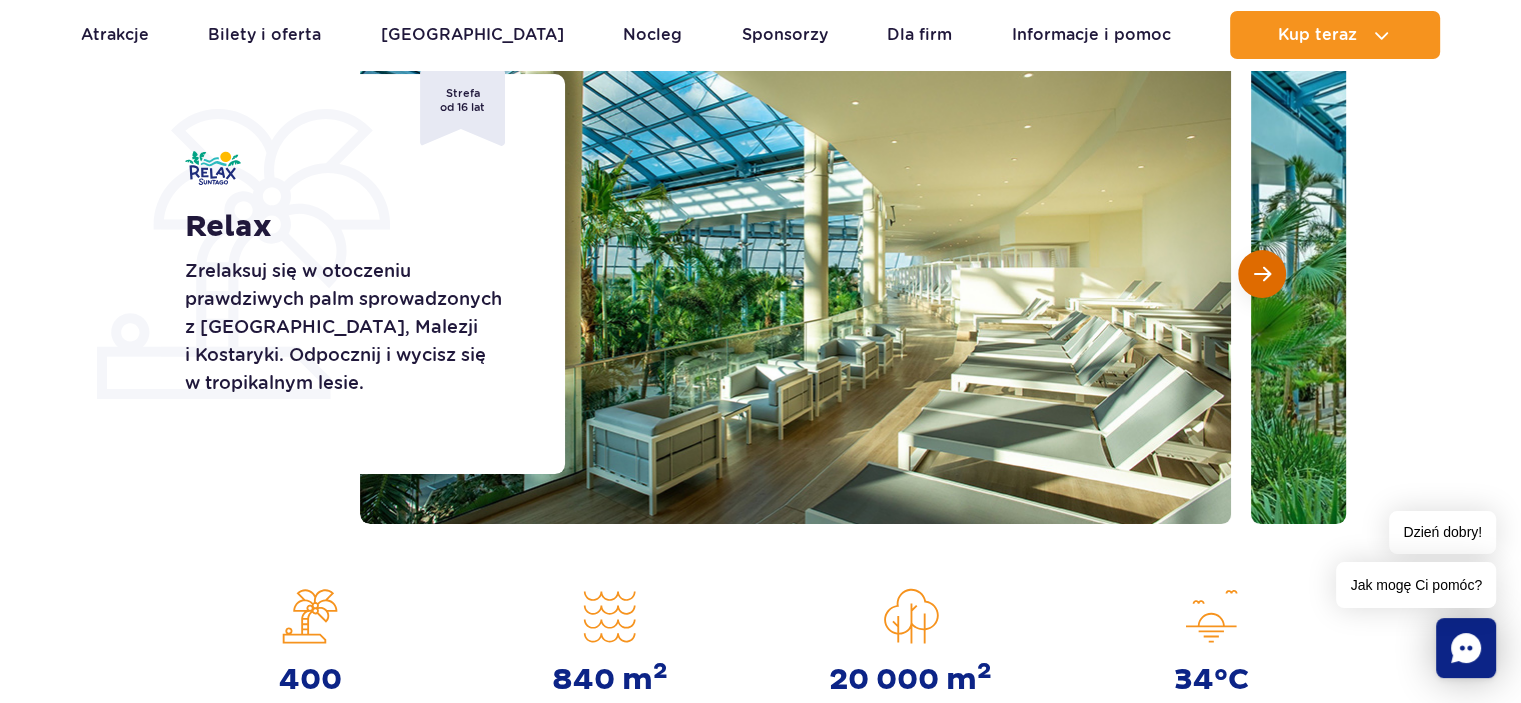 click at bounding box center [1262, 274] 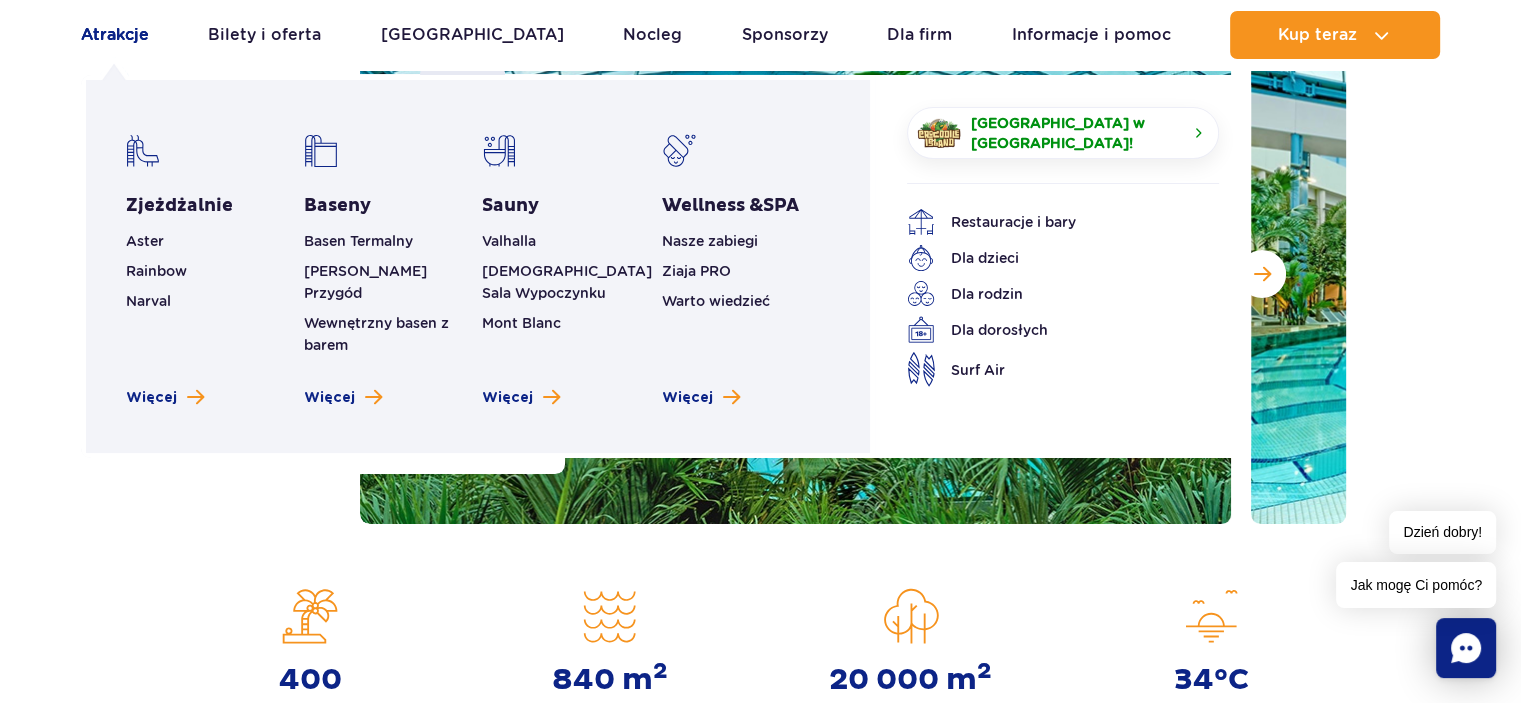 click on "Atrakcje" at bounding box center [115, 35] 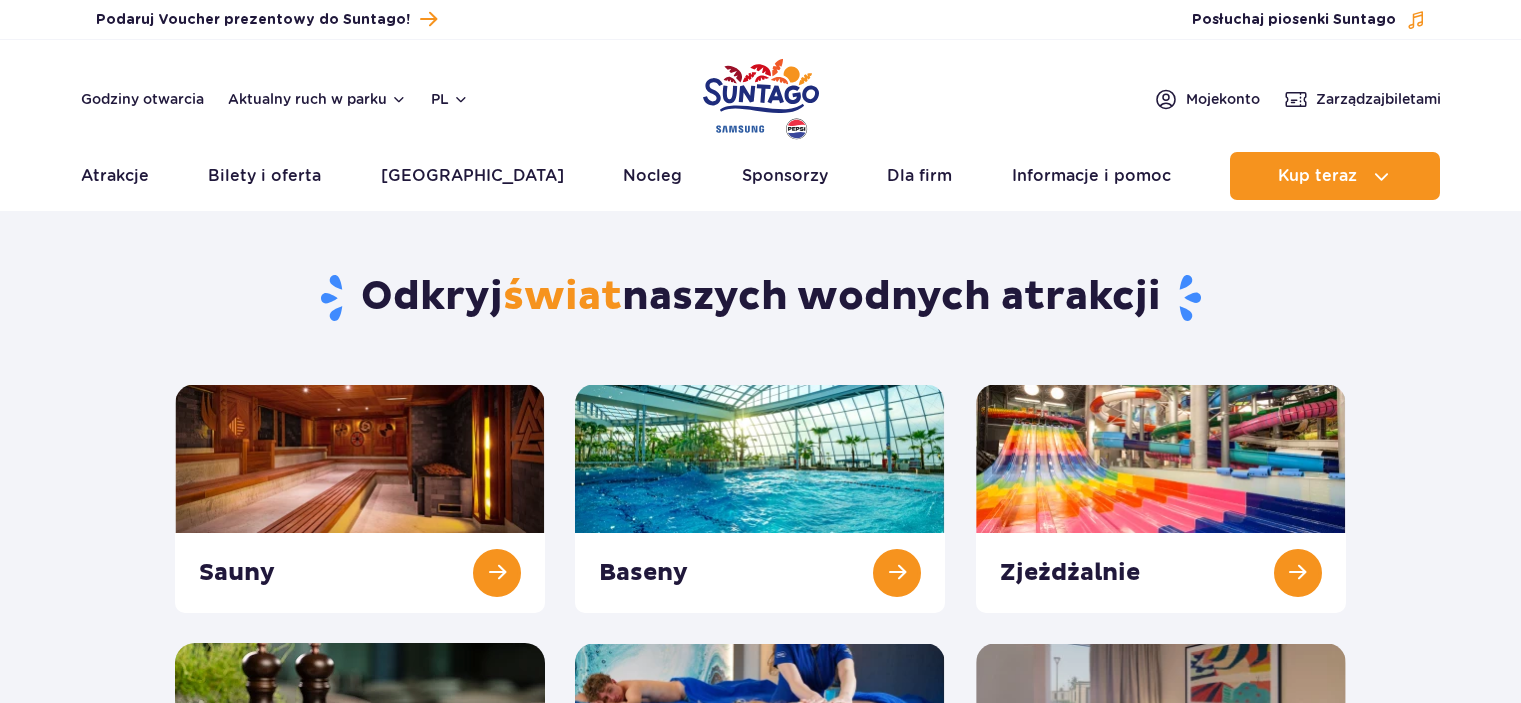 scroll, scrollTop: 0, scrollLeft: 0, axis: both 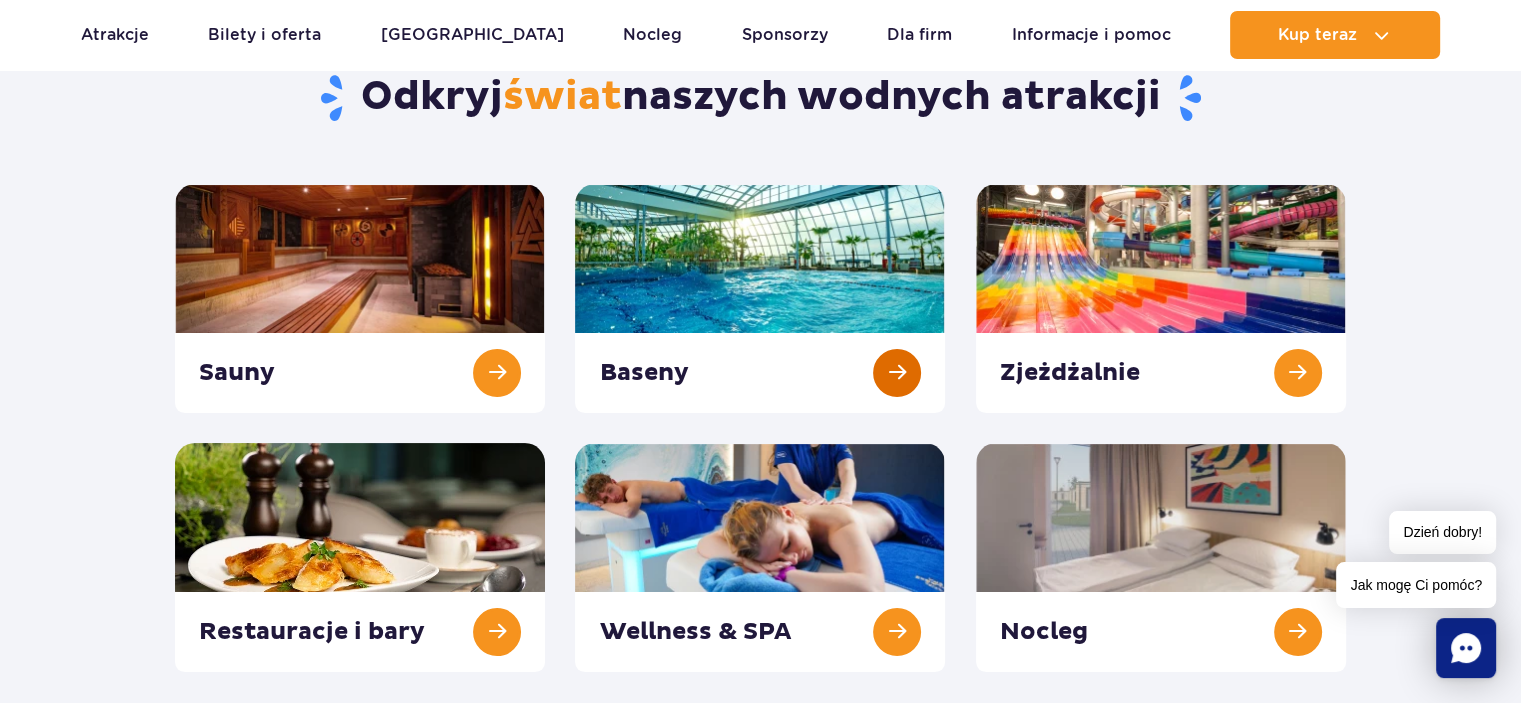 click at bounding box center [760, 298] 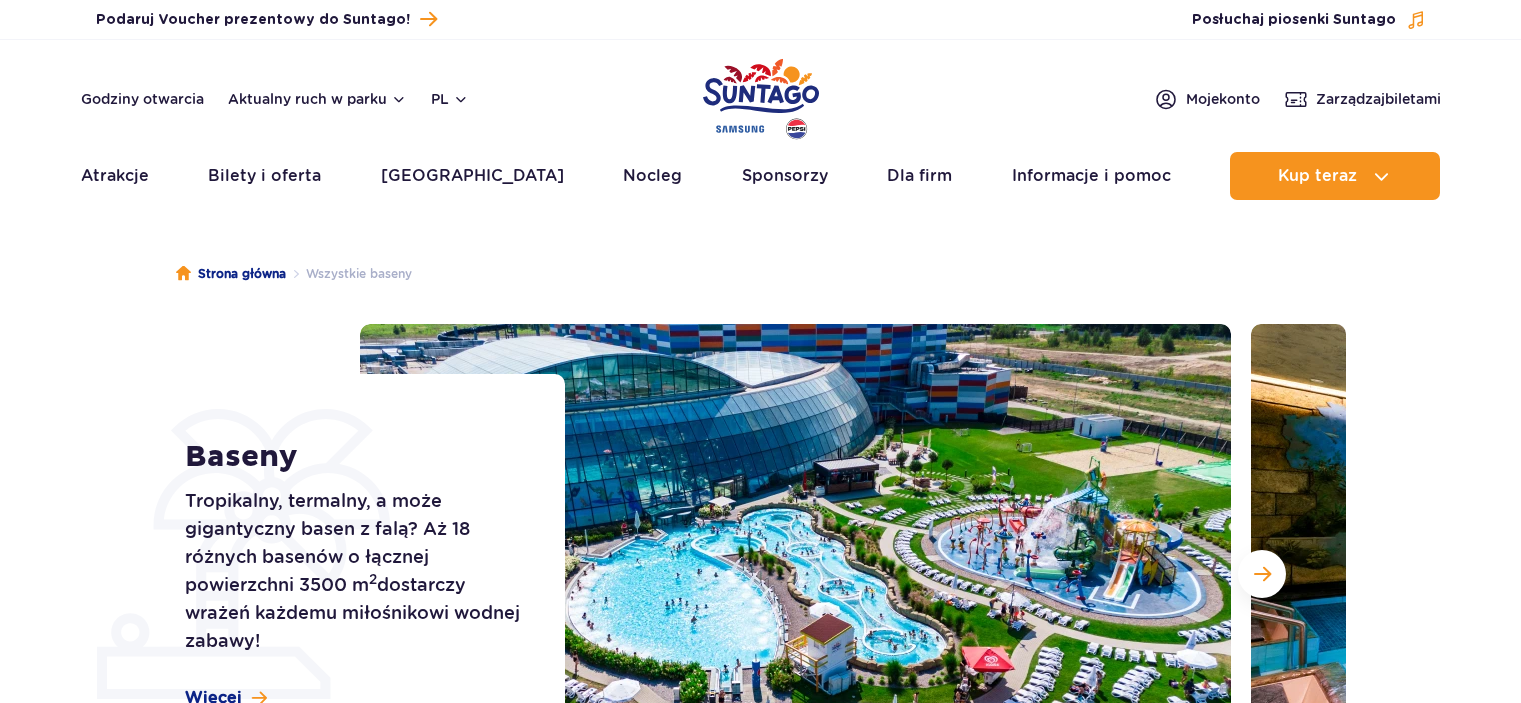 scroll, scrollTop: 0, scrollLeft: 0, axis: both 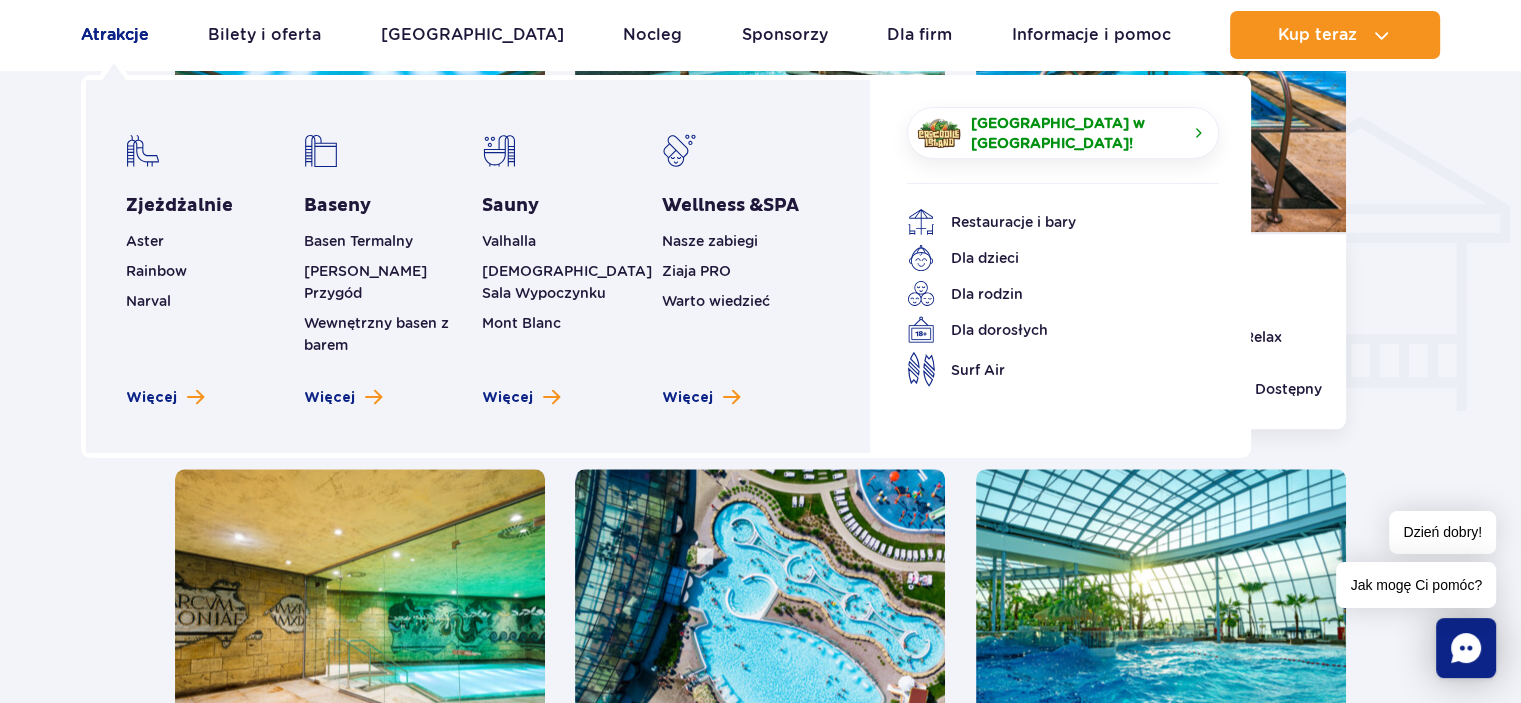 click on "Atrakcje" at bounding box center (115, 35) 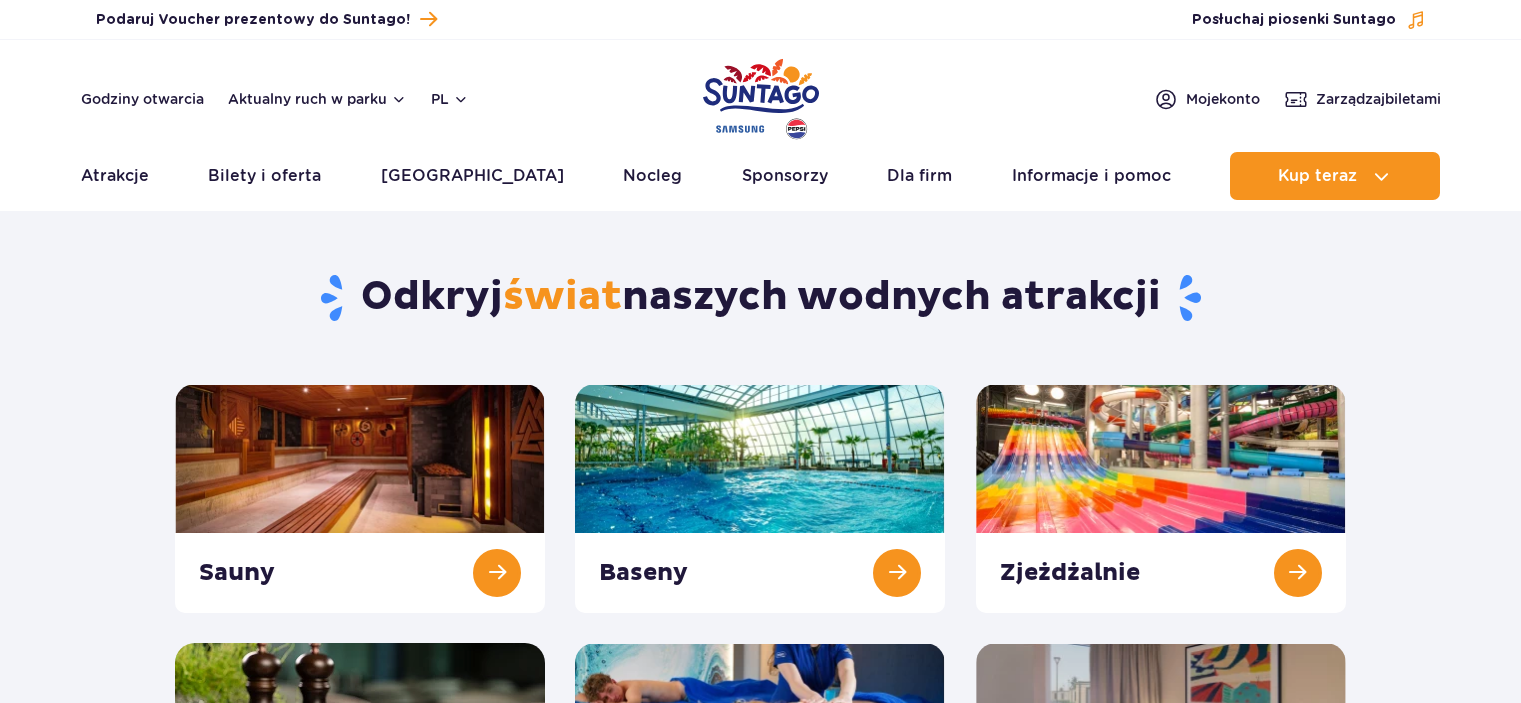 scroll, scrollTop: 0, scrollLeft: 0, axis: both 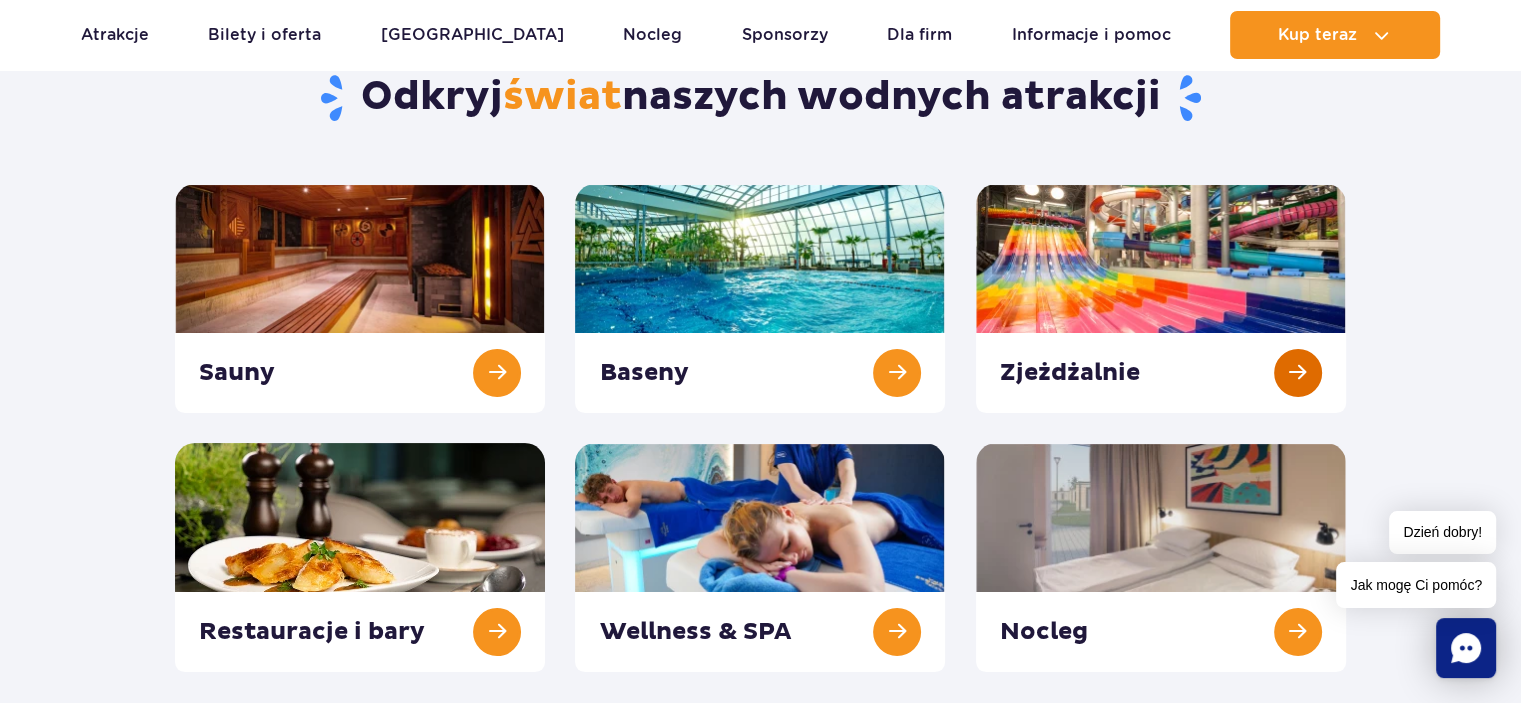 click at bounding box center (1161, 298) 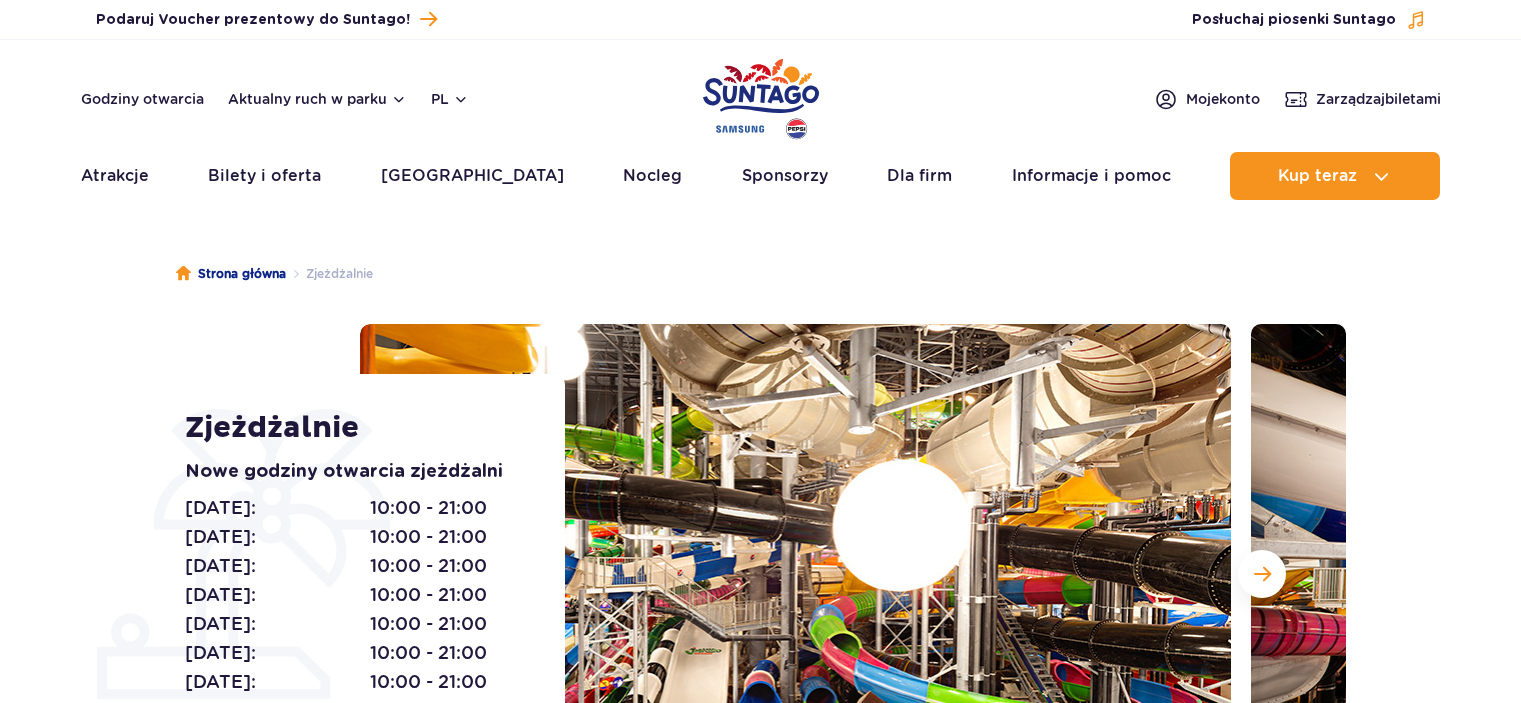 scroll, scrollTop: 0, scrollLeft: 0, axis: both 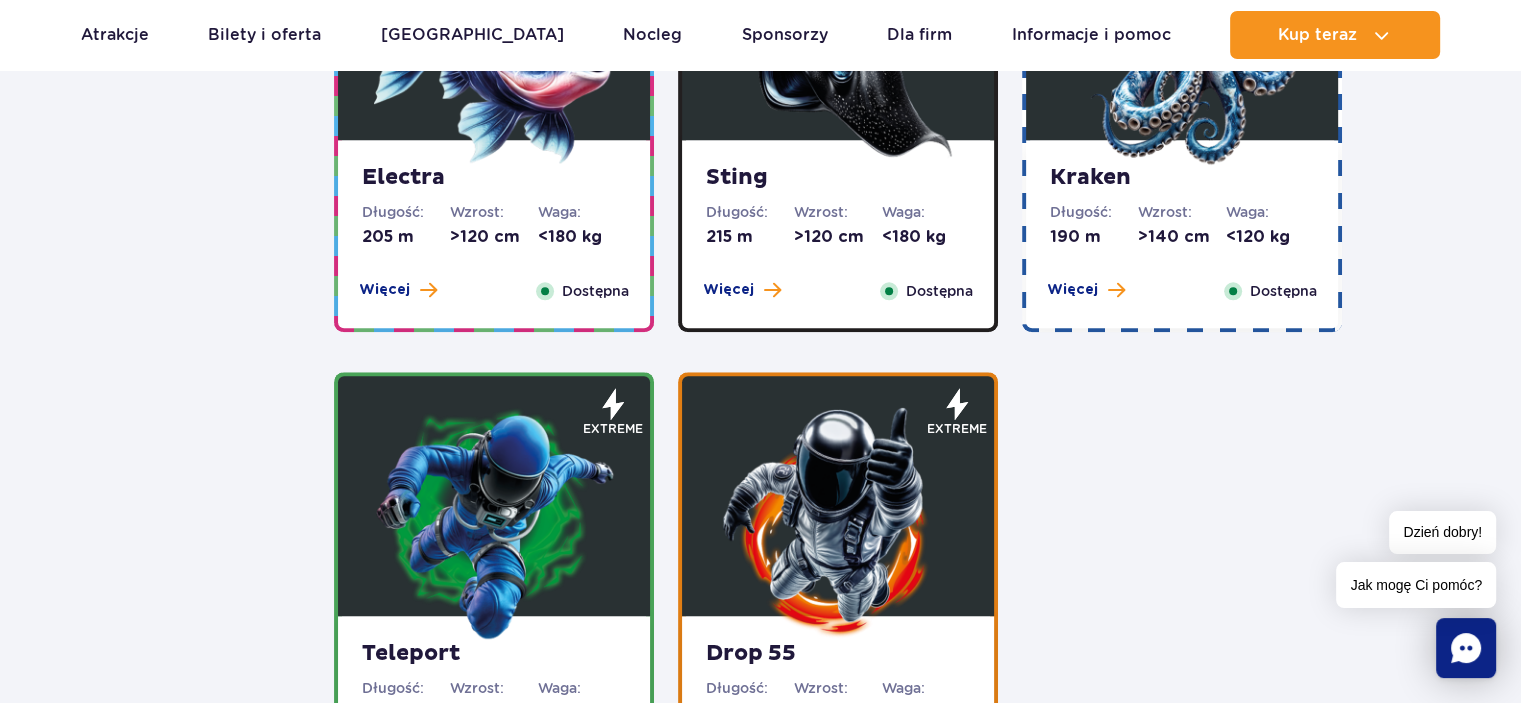 click at bounding box center [838, 45] 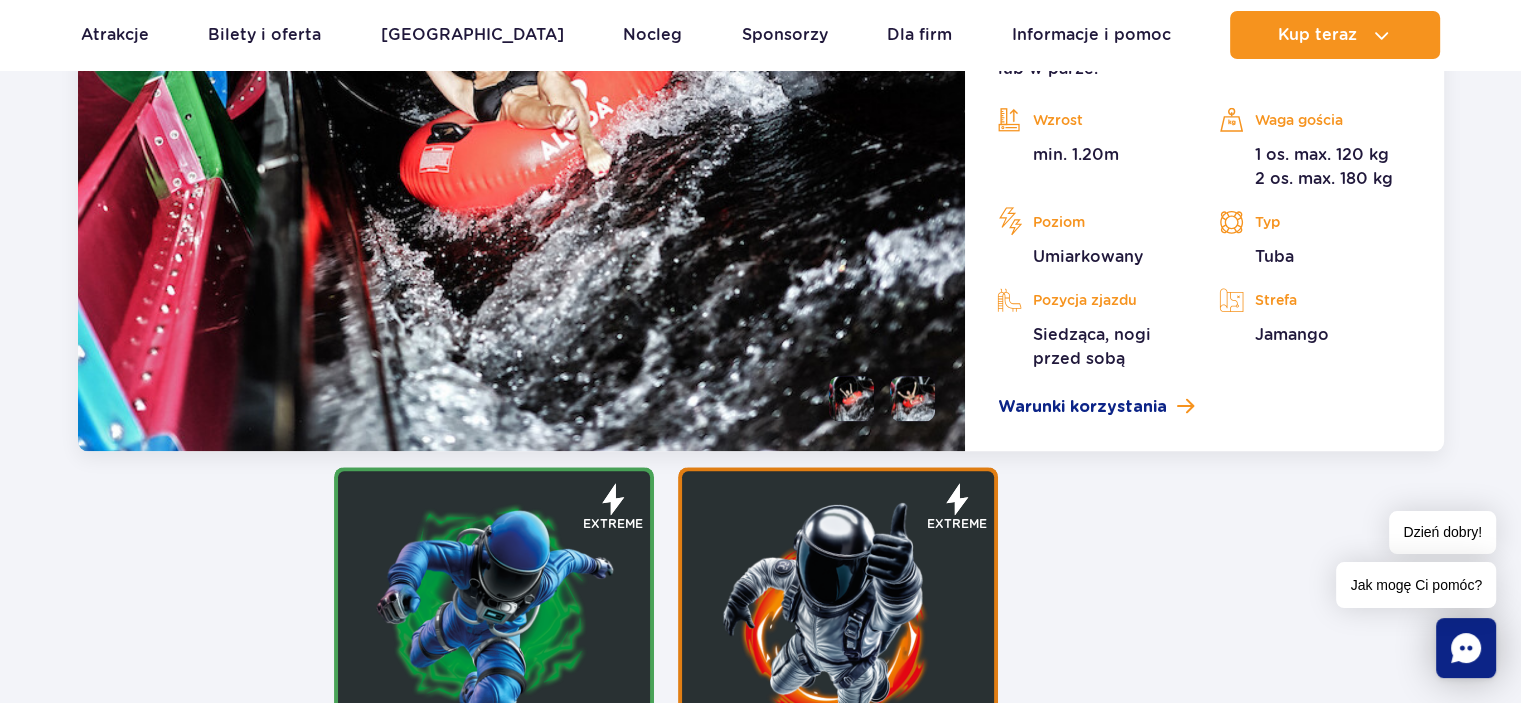 scroll, scrollTop: 2656, scrollLeft: 0, axis: vertical 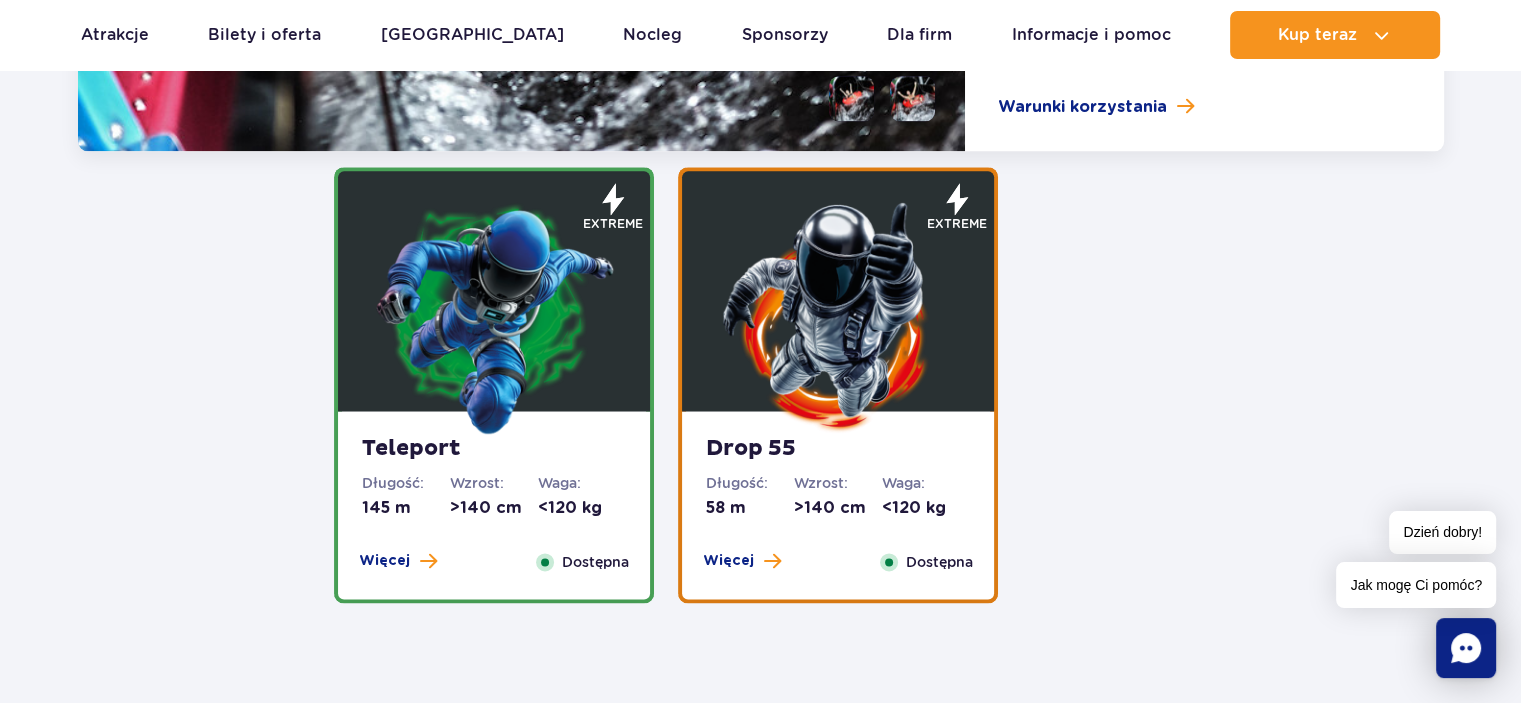 click at bounding box center (494, 316) 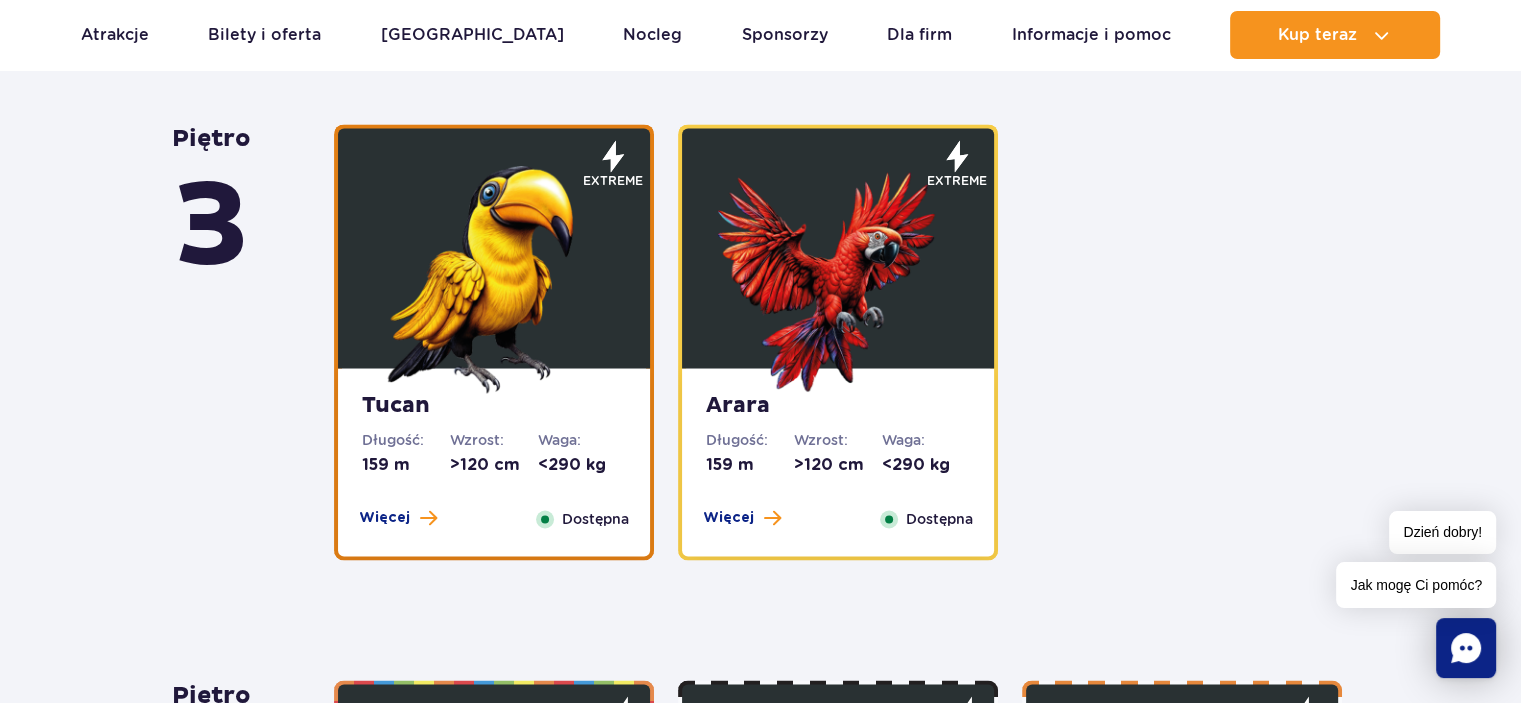 scroll, scrollTop: 3232, scrollLeft: 0, axis: vertical 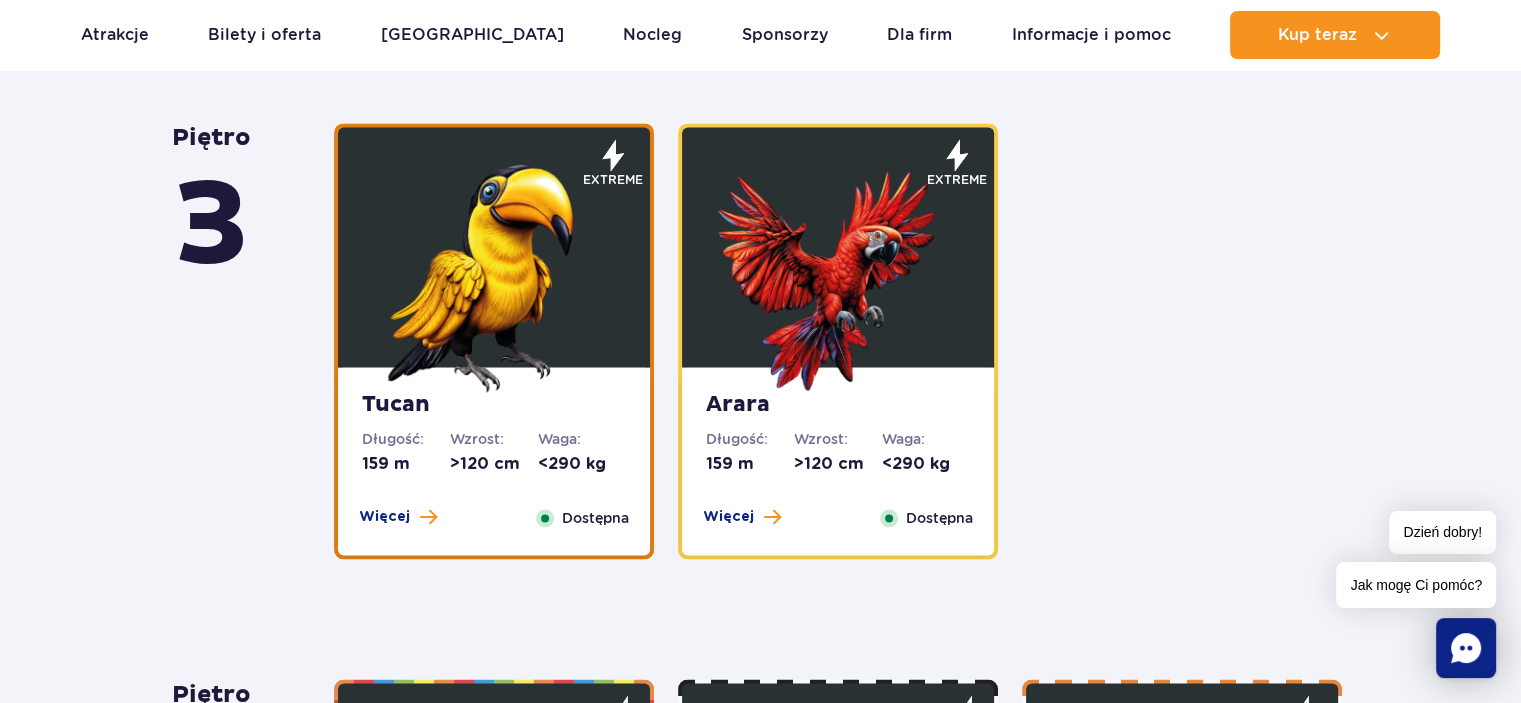 click at bounding box center [494, 272] 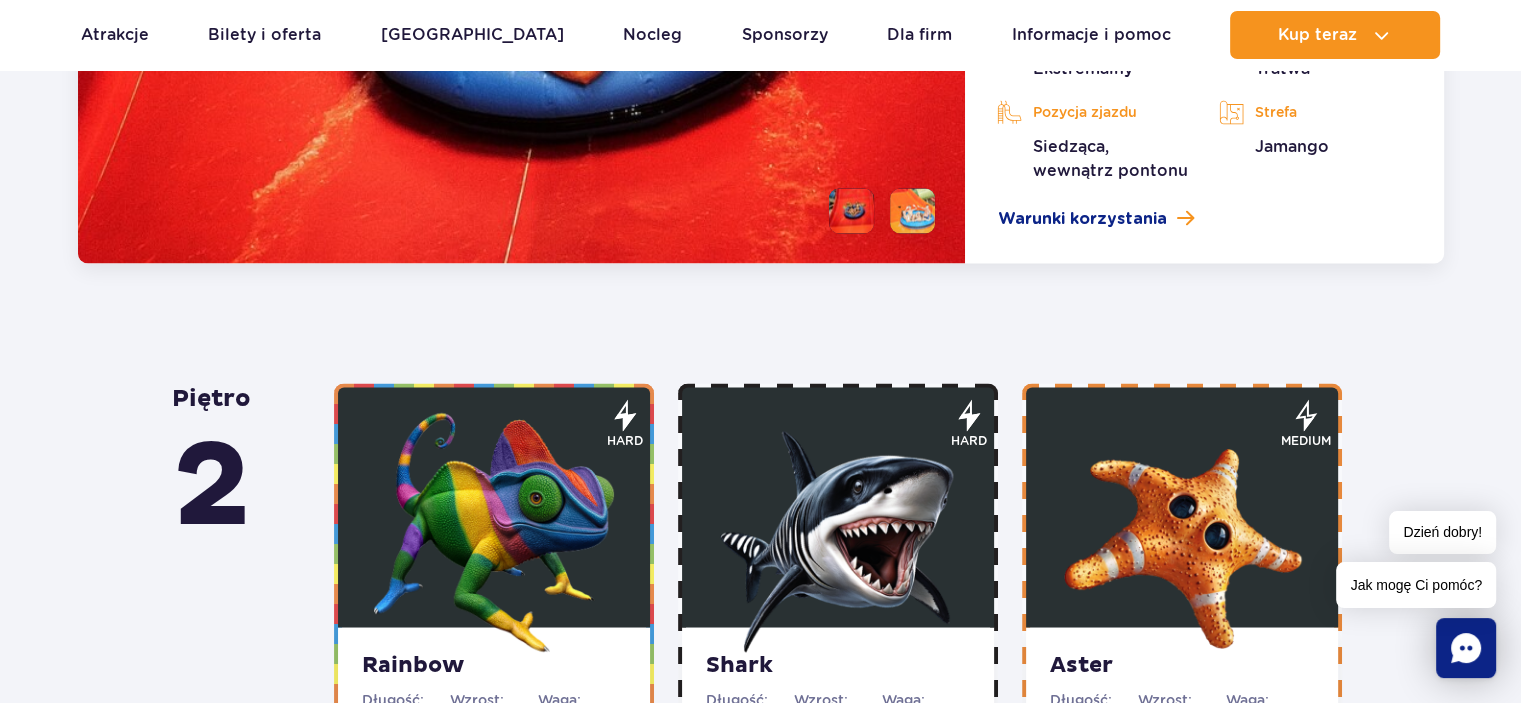 scroll, scrollTop: 3688, scrollLeft: 0, axis: vertical 